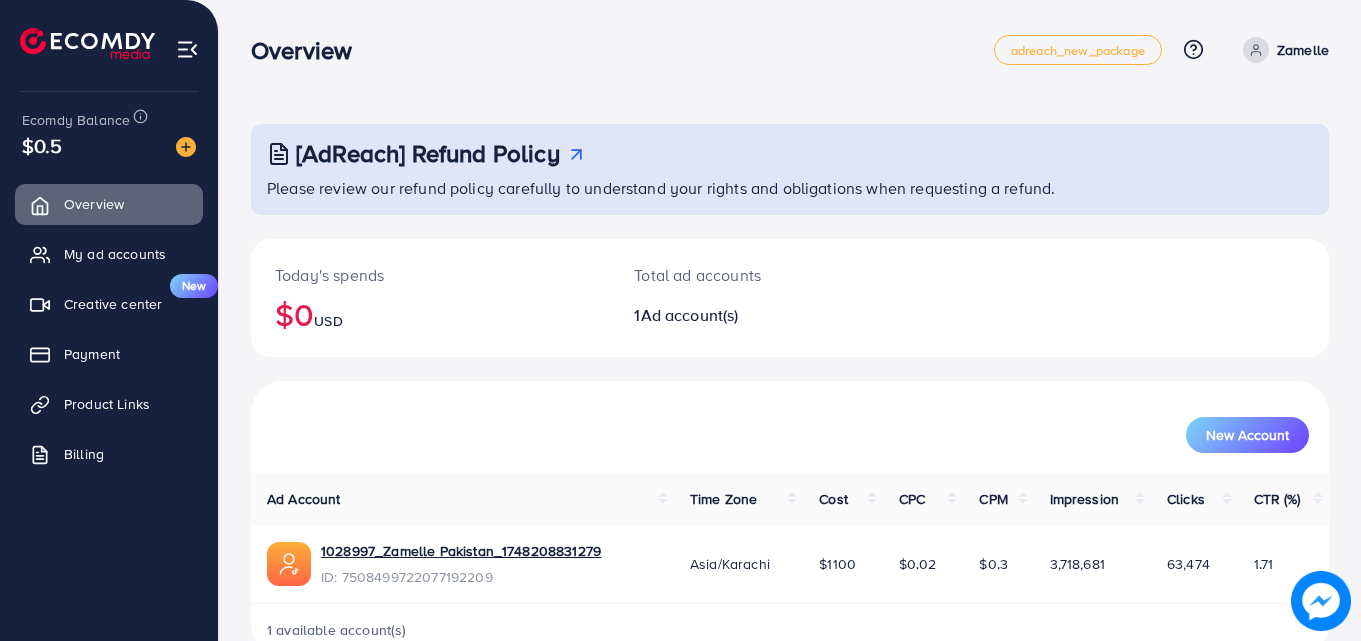 scroll, scrollTop: 0, scrollLeft: 0, axis: both 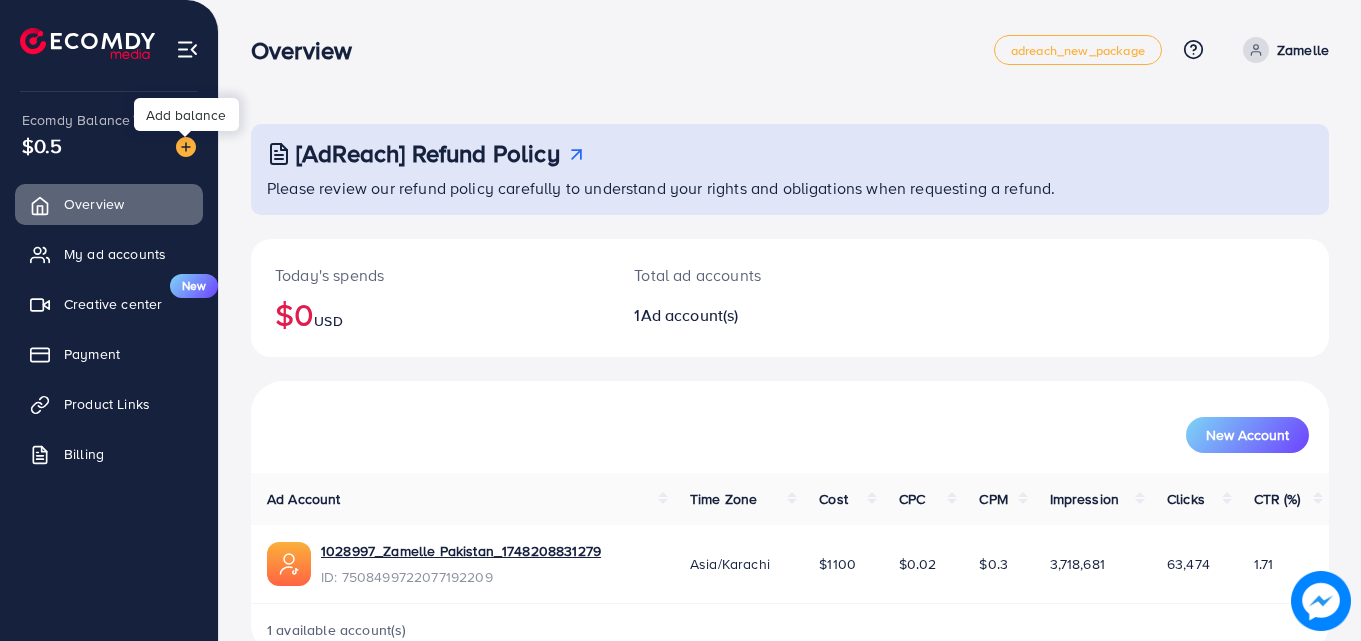 click at bounding box center (186, 147) 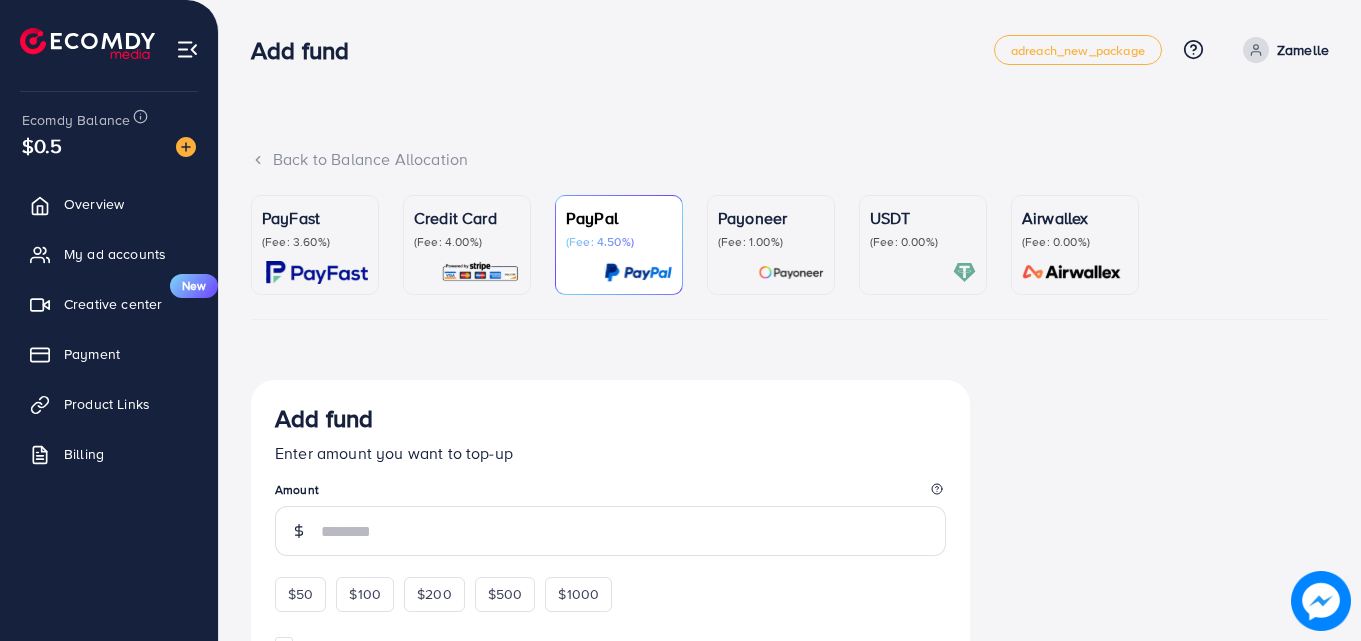 click at bounding box center [317, 272] 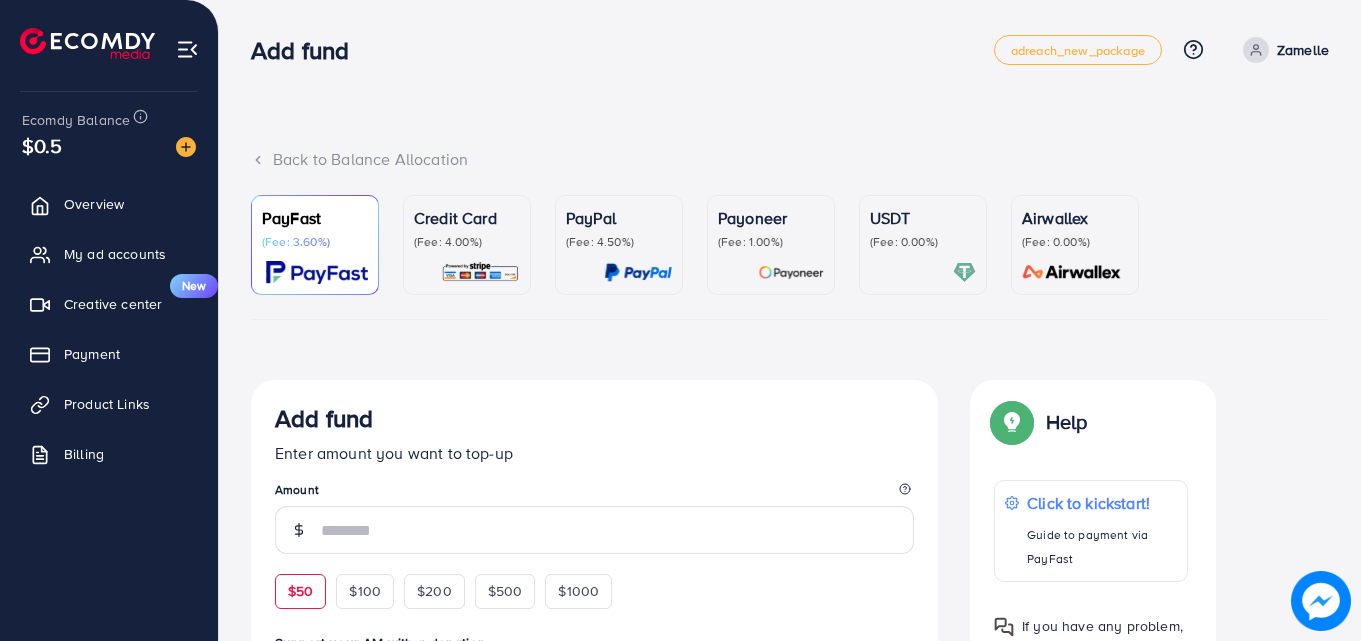 click on "$50" at bounding box center [300, 591] 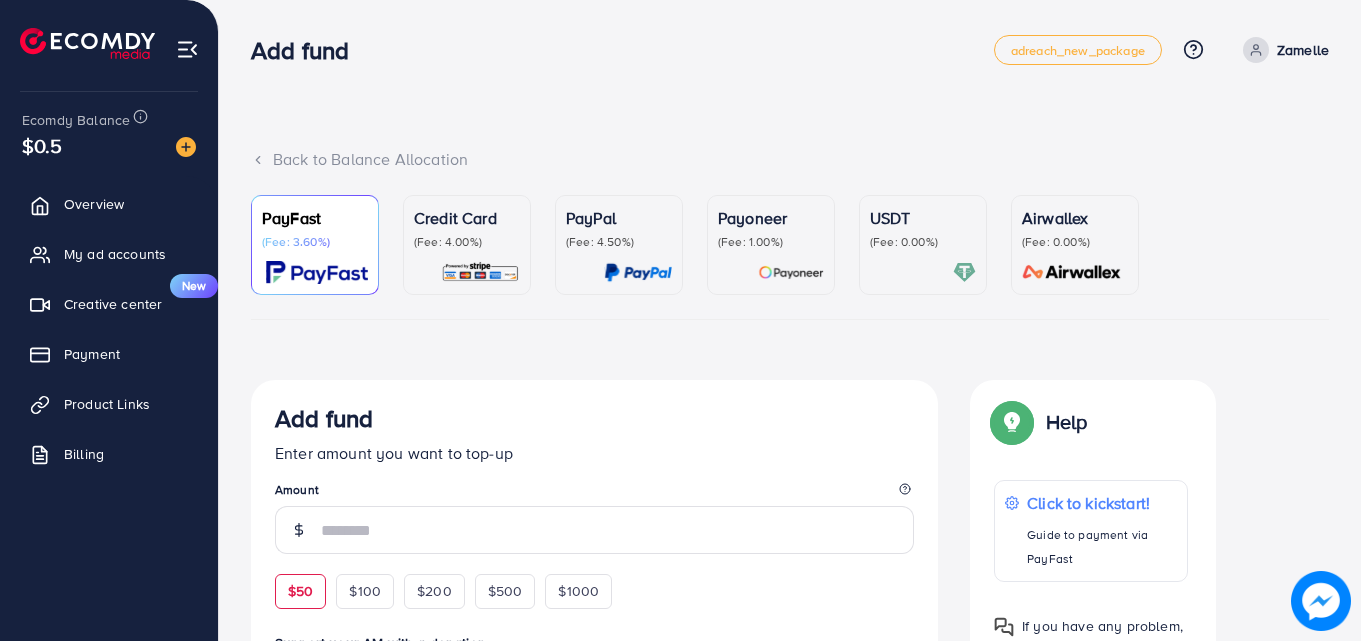 type on "**" 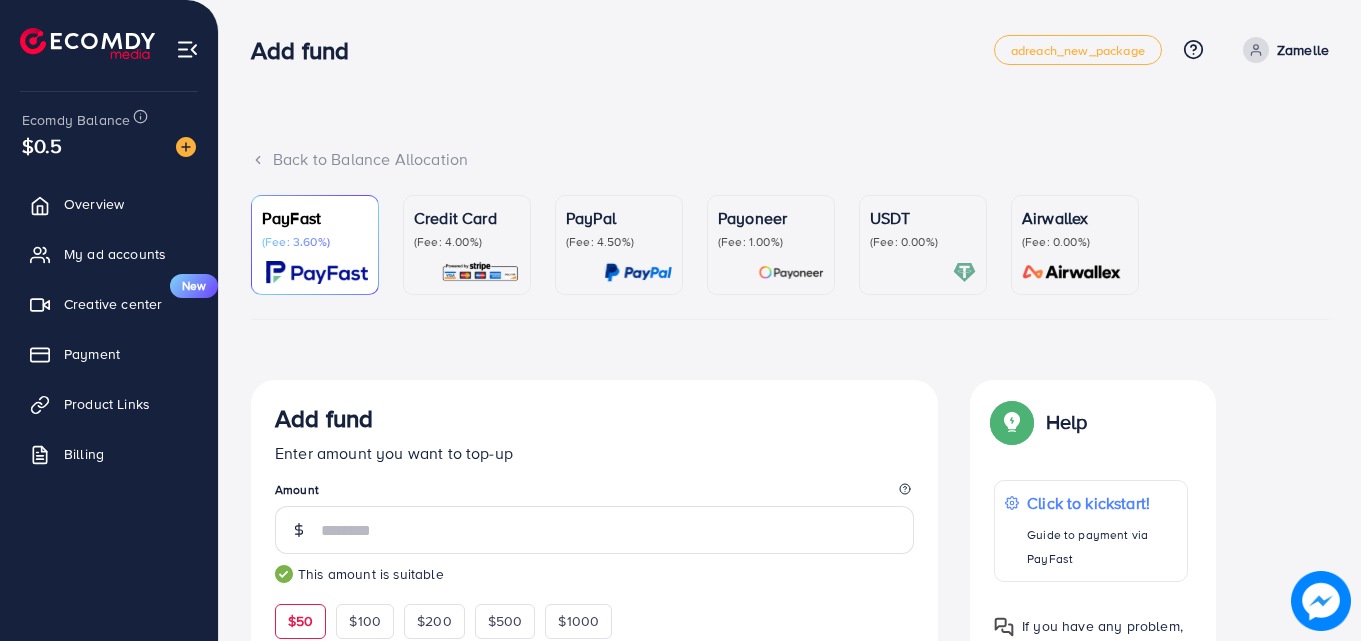 click on "$50" at bounding box center [300, 621] 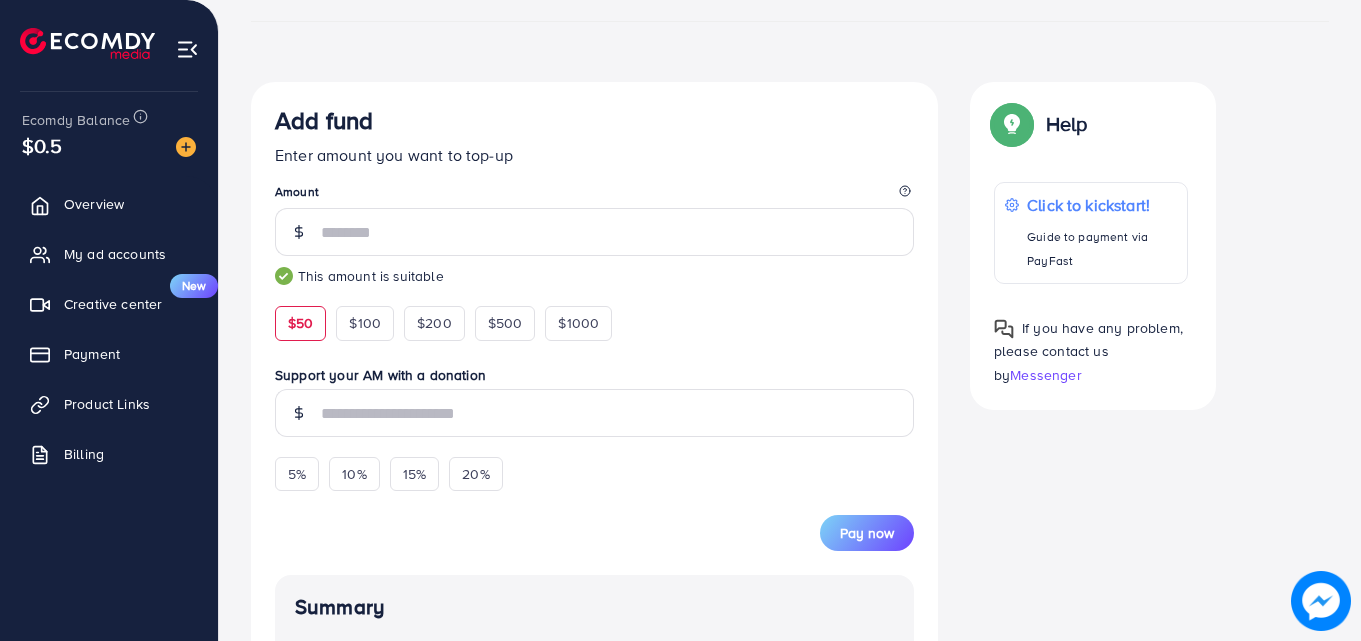 scroll, scrollTop: 314, scrollLeft: 0, axis: vertical 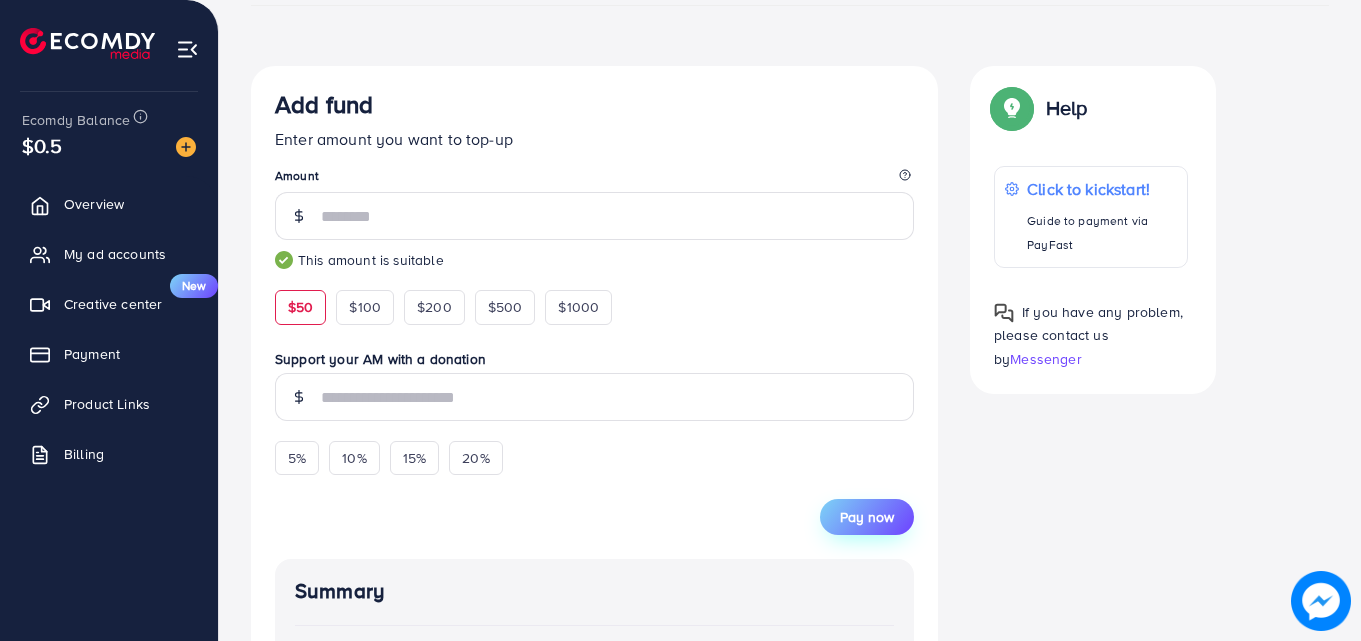 click on "Pay now" at bounding box center (867, 517) 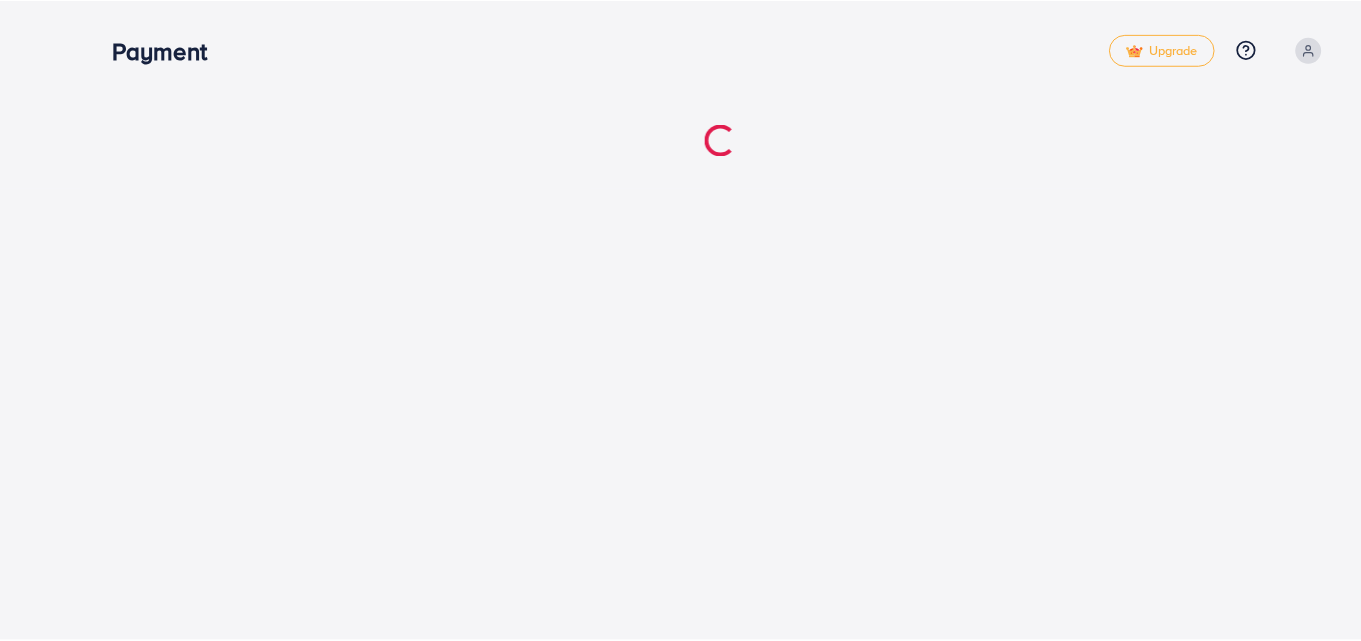 scroll, scrollTop: 0, scrollLeft: 0, axis: both 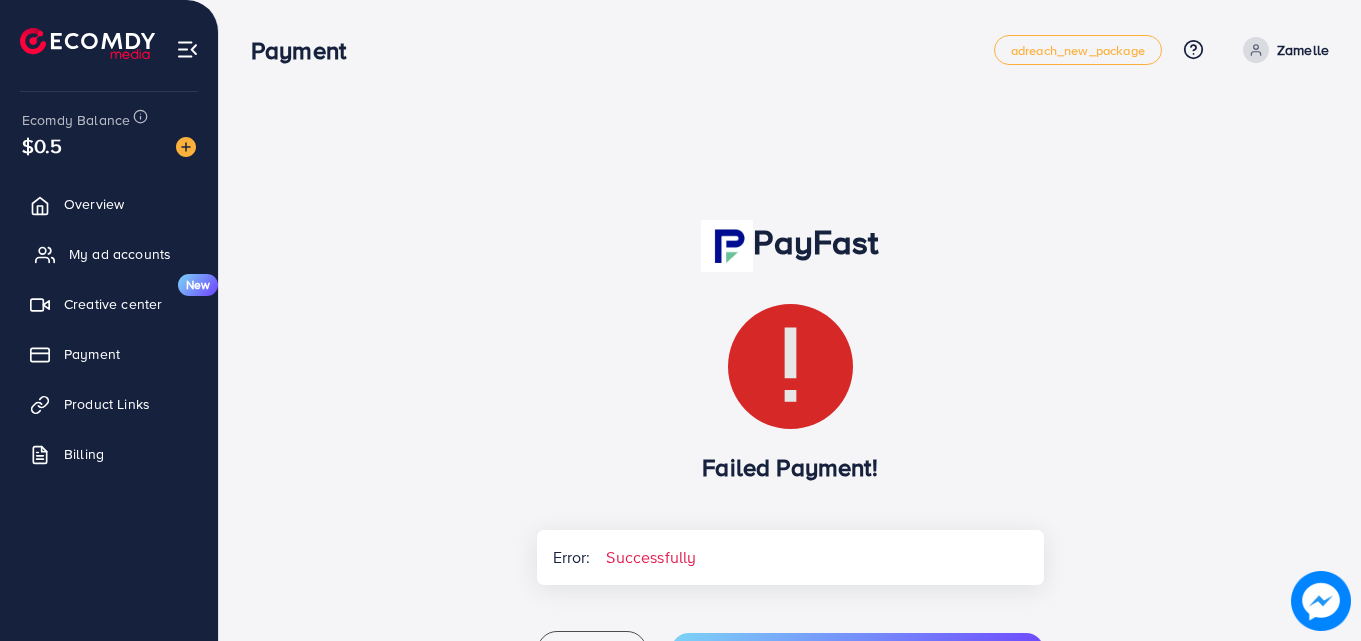 click on "My ad accounts" at bounding box center (120, 254) 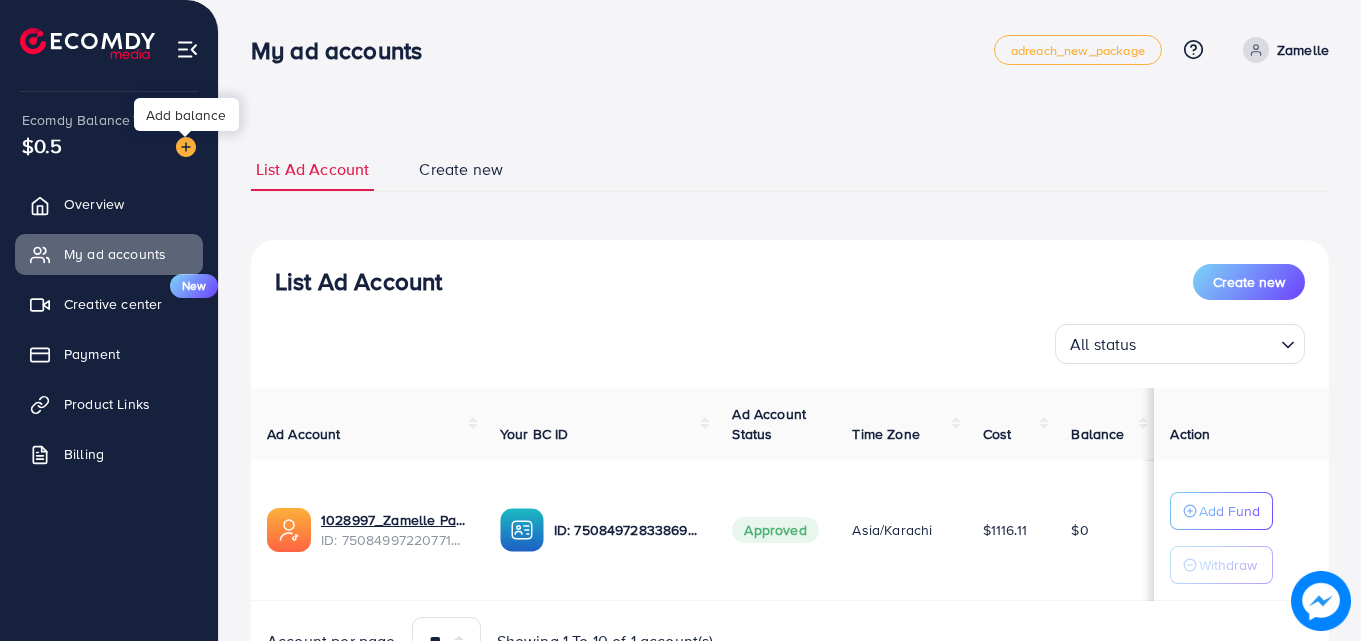 click at bounding box center (186, 147) 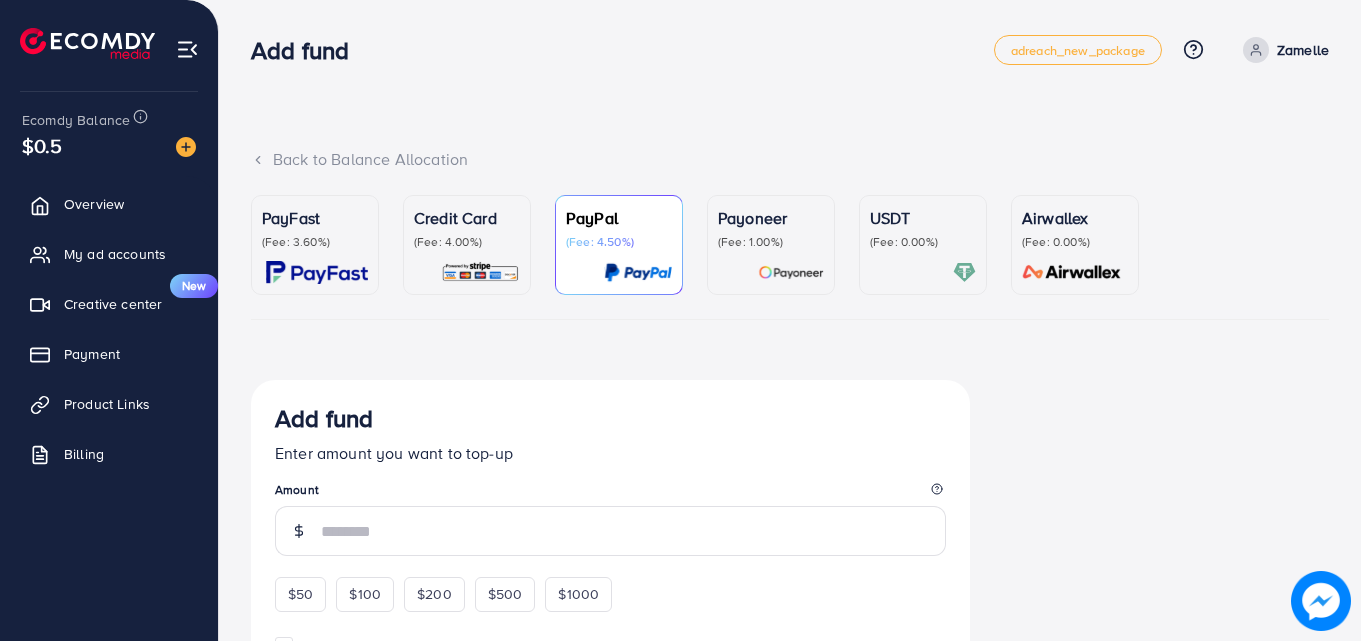 click at bounding box center [317, 272] 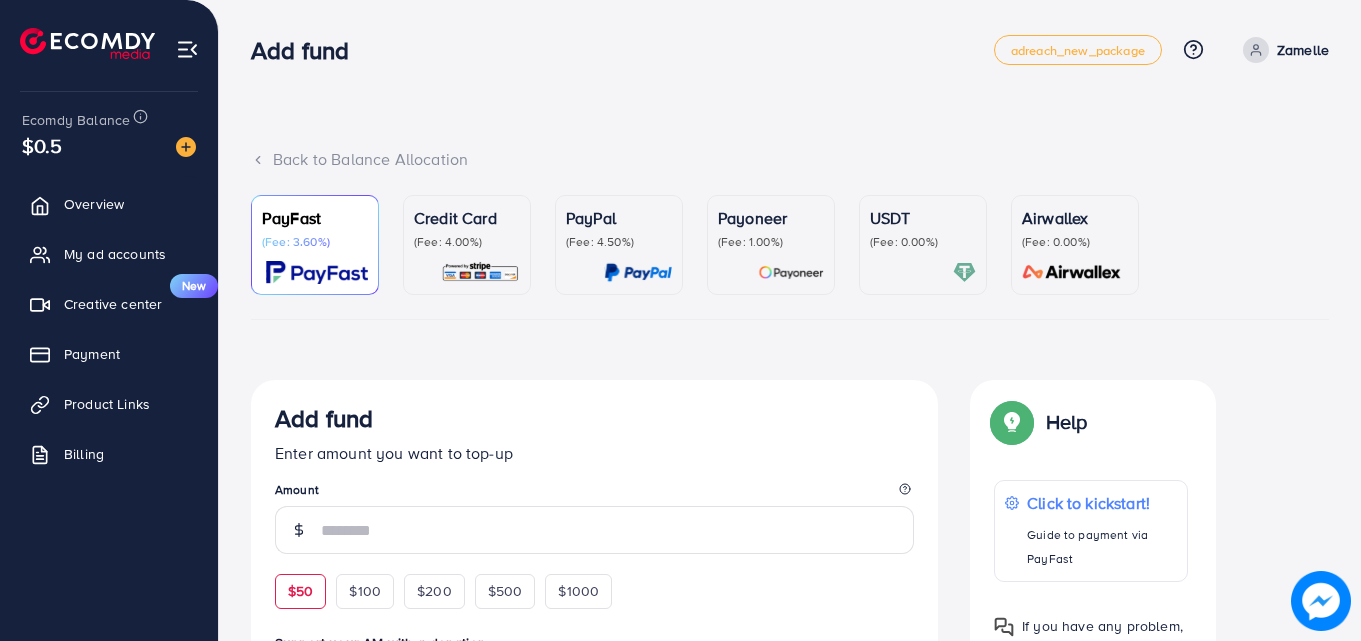click on "$50" at bounding box center [300, 591] 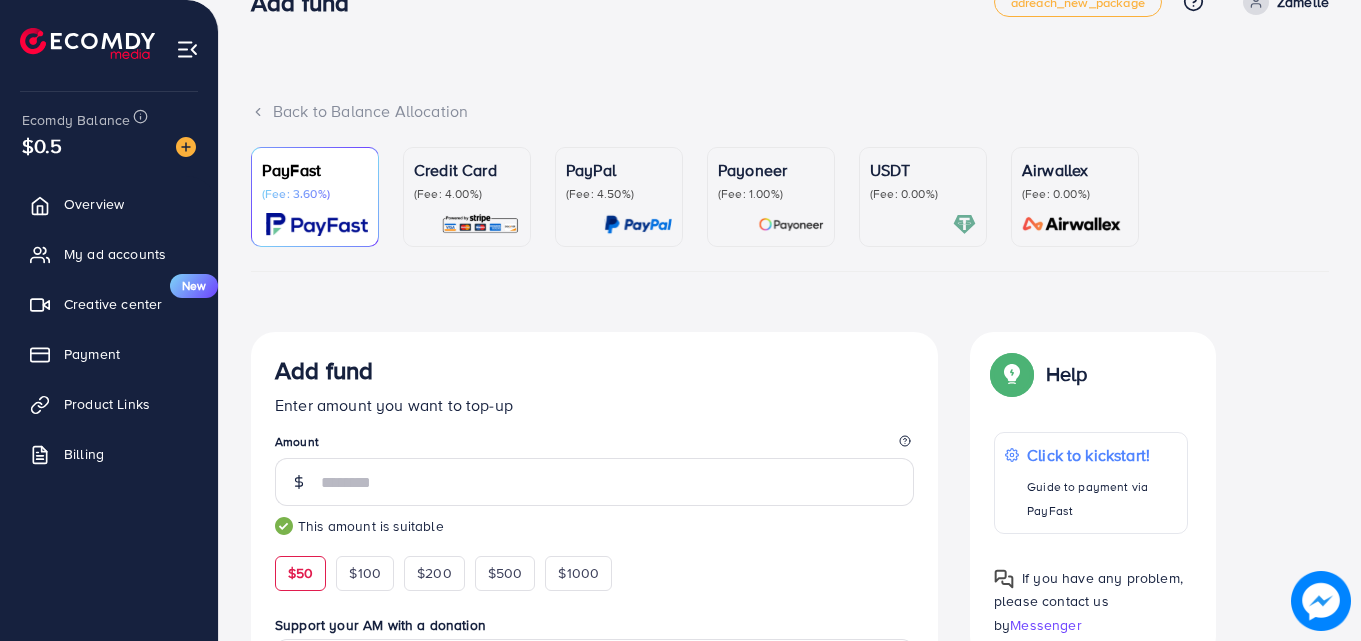 scroll, scrollTop: 706, scrollLeft: 0, axis: vertical 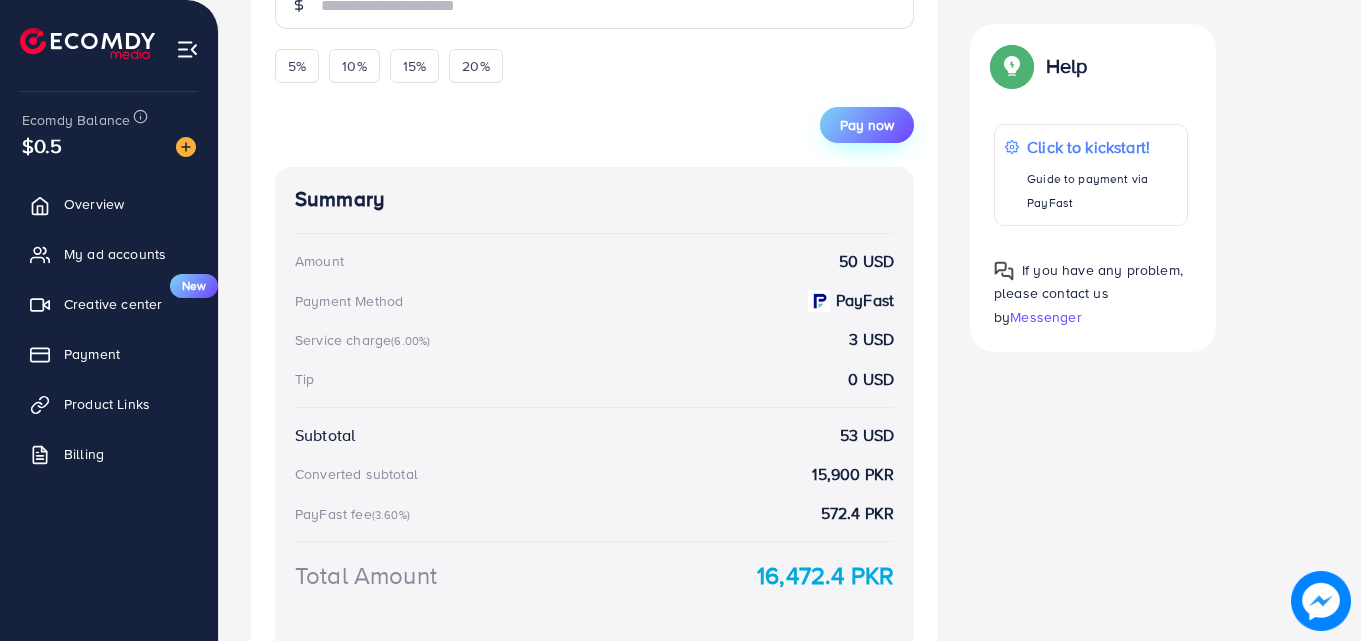 click on "Pay now" at bounding box center (867, 125) 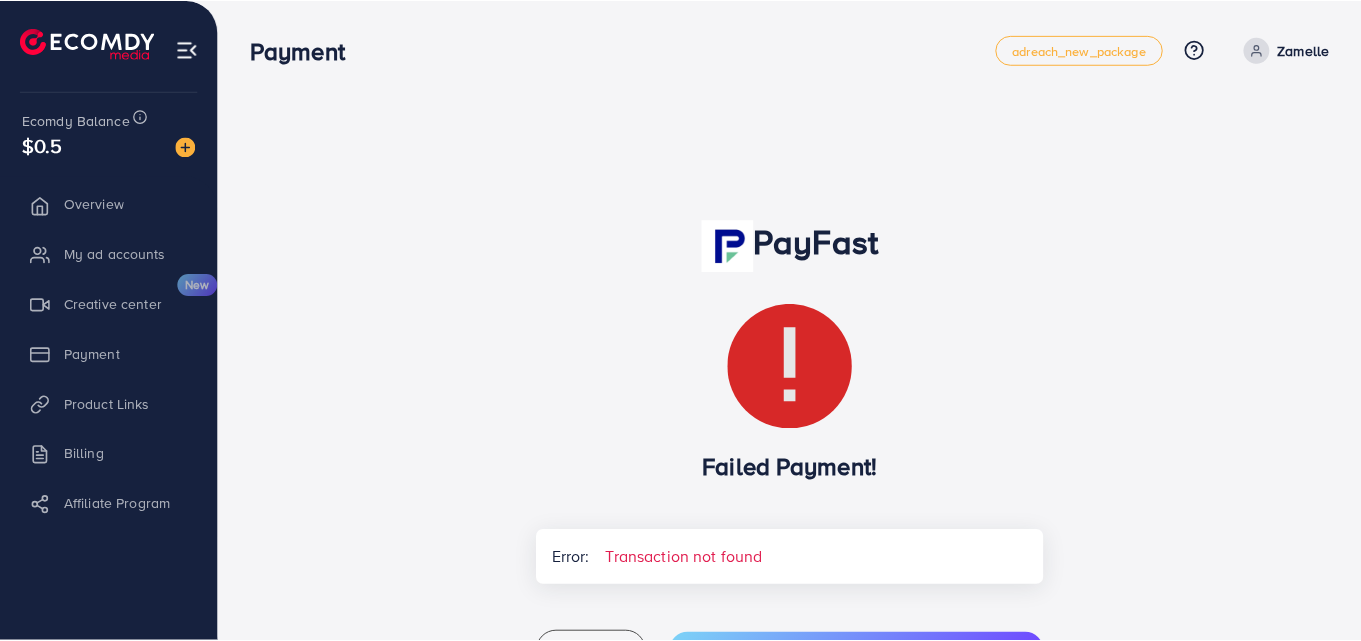 scroll, scrollTop: 0, scrollLeft: 0, axis: both 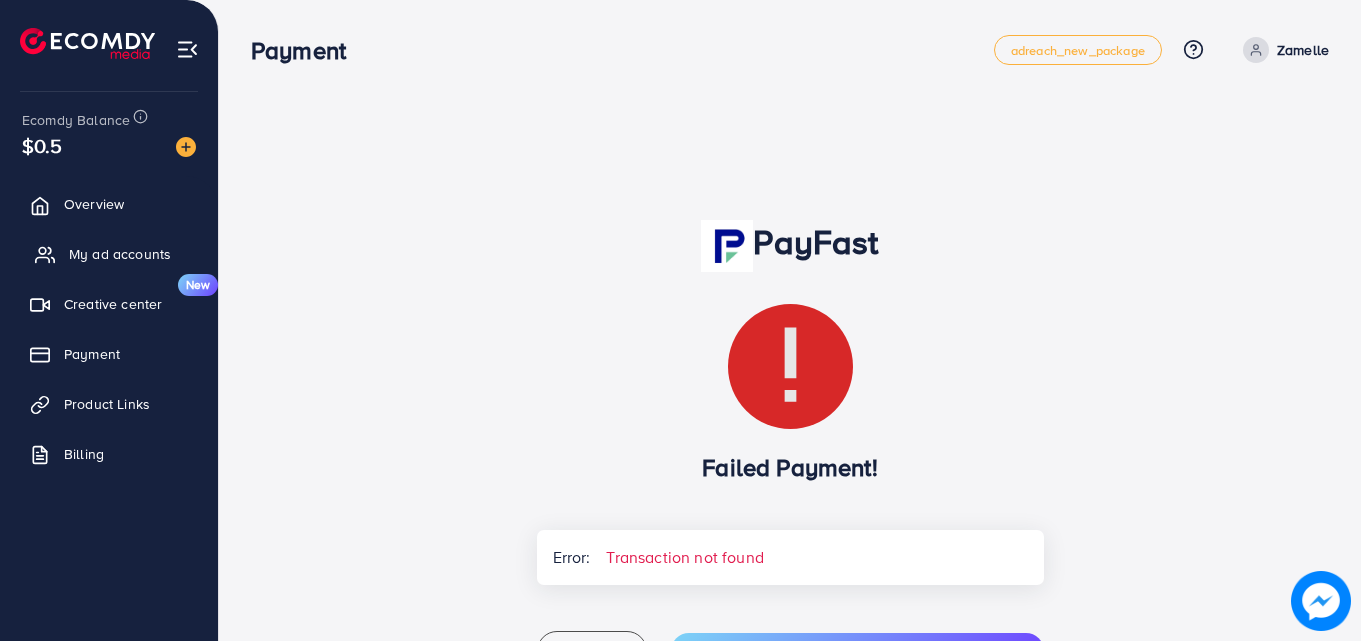 click on "My ad accounts" at bounding box center (120, 254) 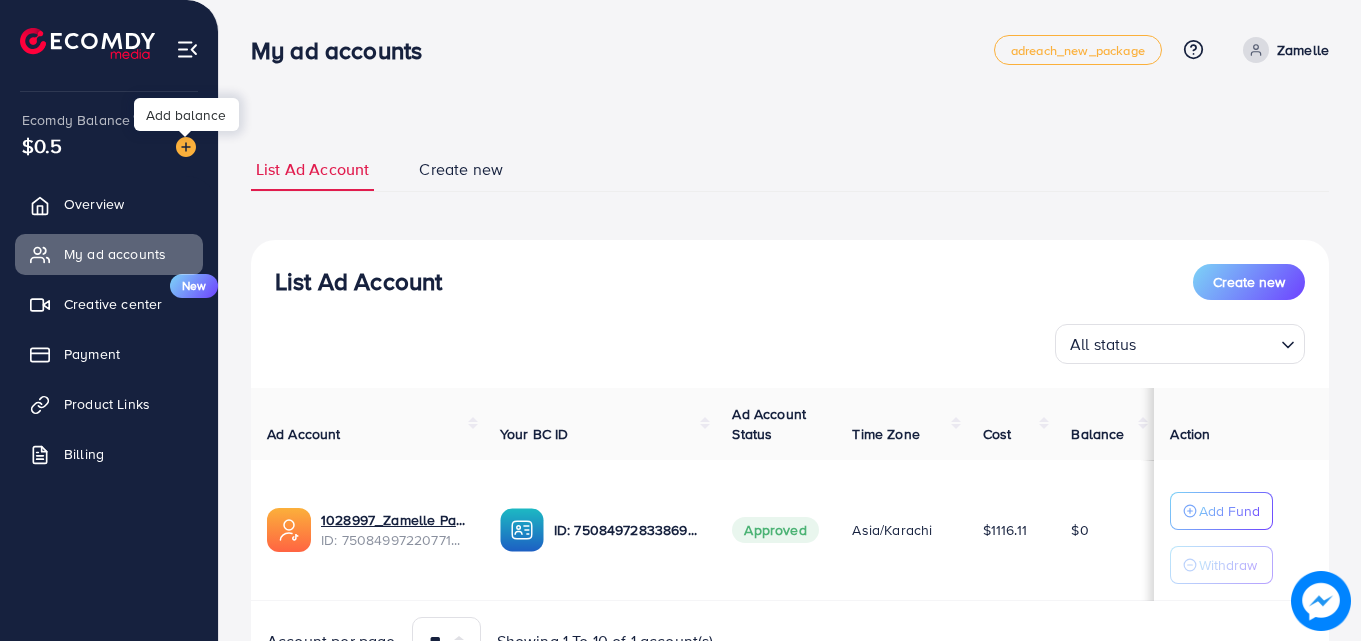 click at bounding box center [186, 147] 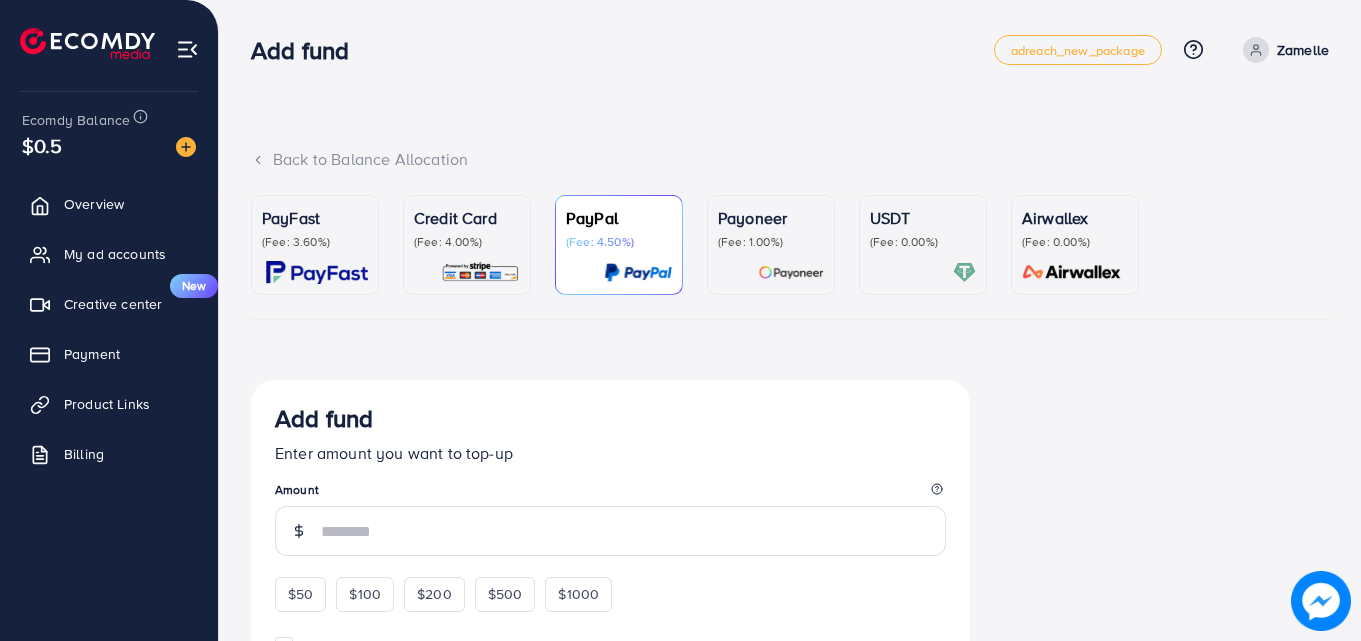 click at bounding box center (467, 272) 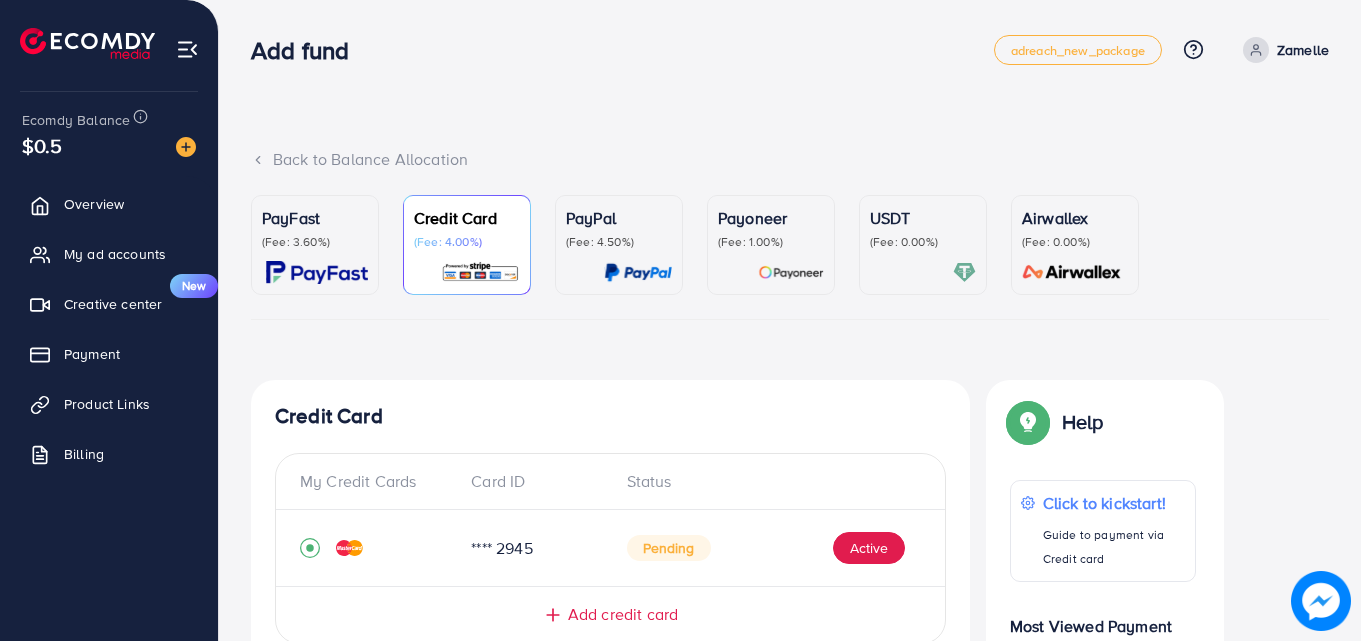 click on "PayFast   (Fee: 3.60%)" at bounding box center [315, 228] 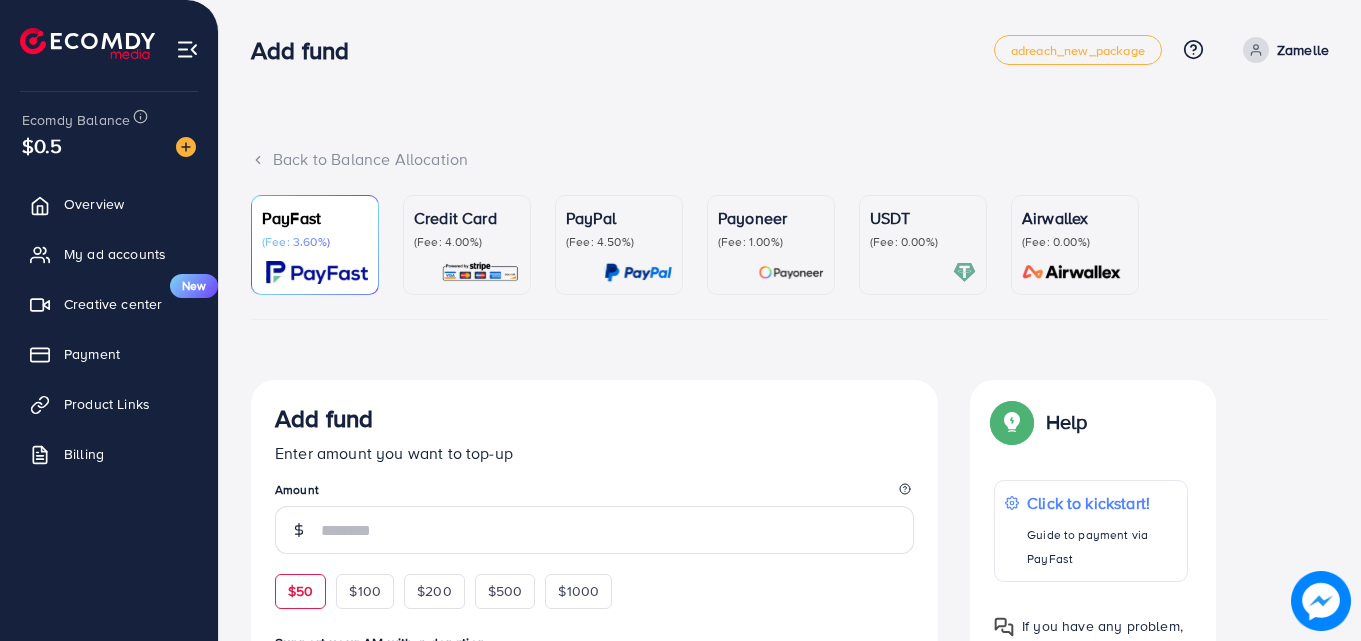 click on "$50" at bounding box center (300, 591) 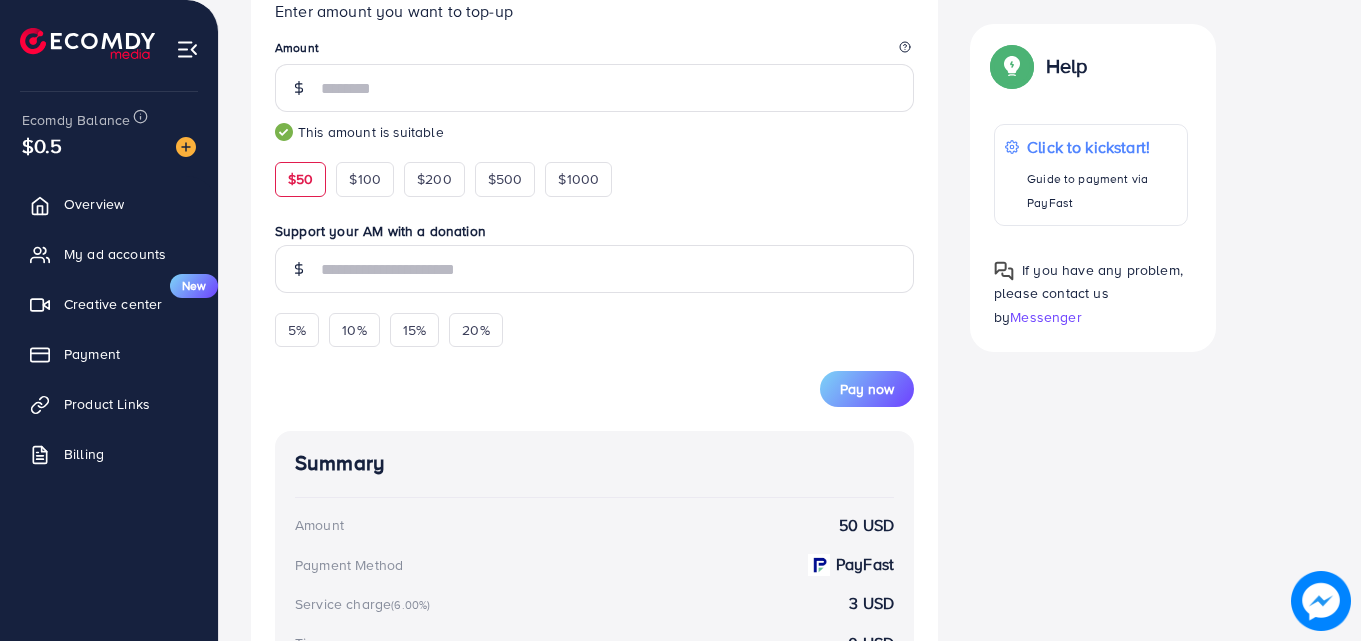 scroll, scrollTop: 456, scrollLeft: 0, axis: vertical 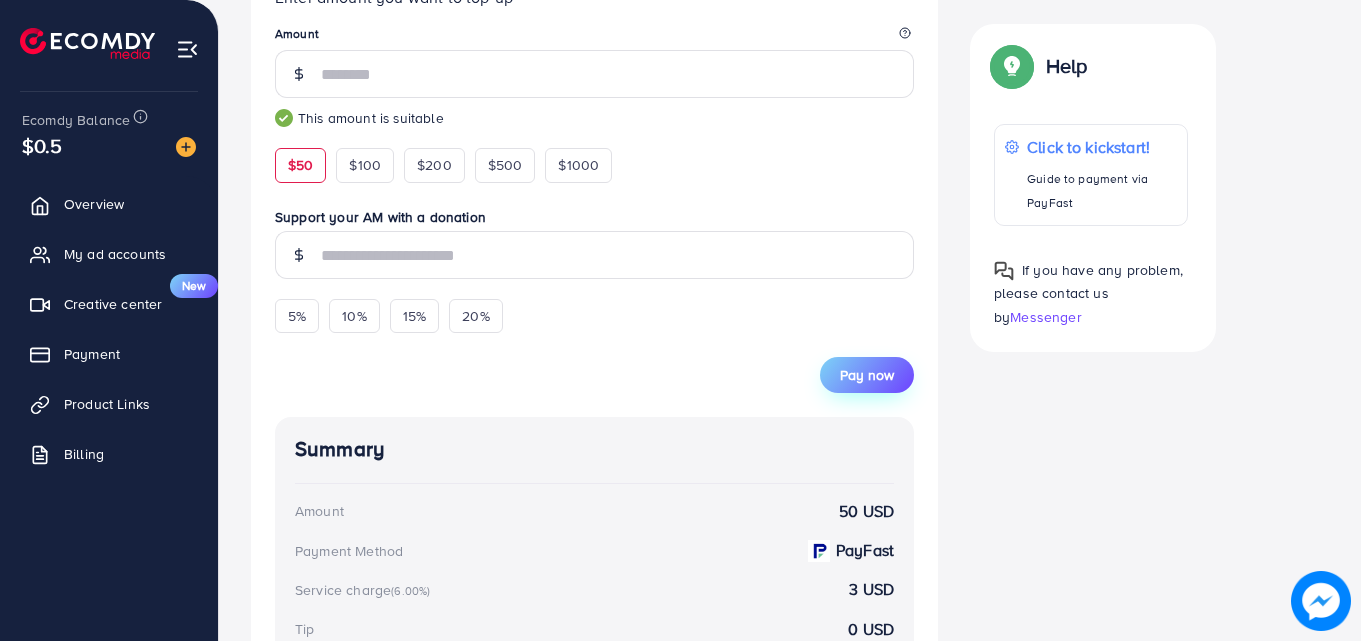 click on "Pay now" at bounding box center [867, 375] 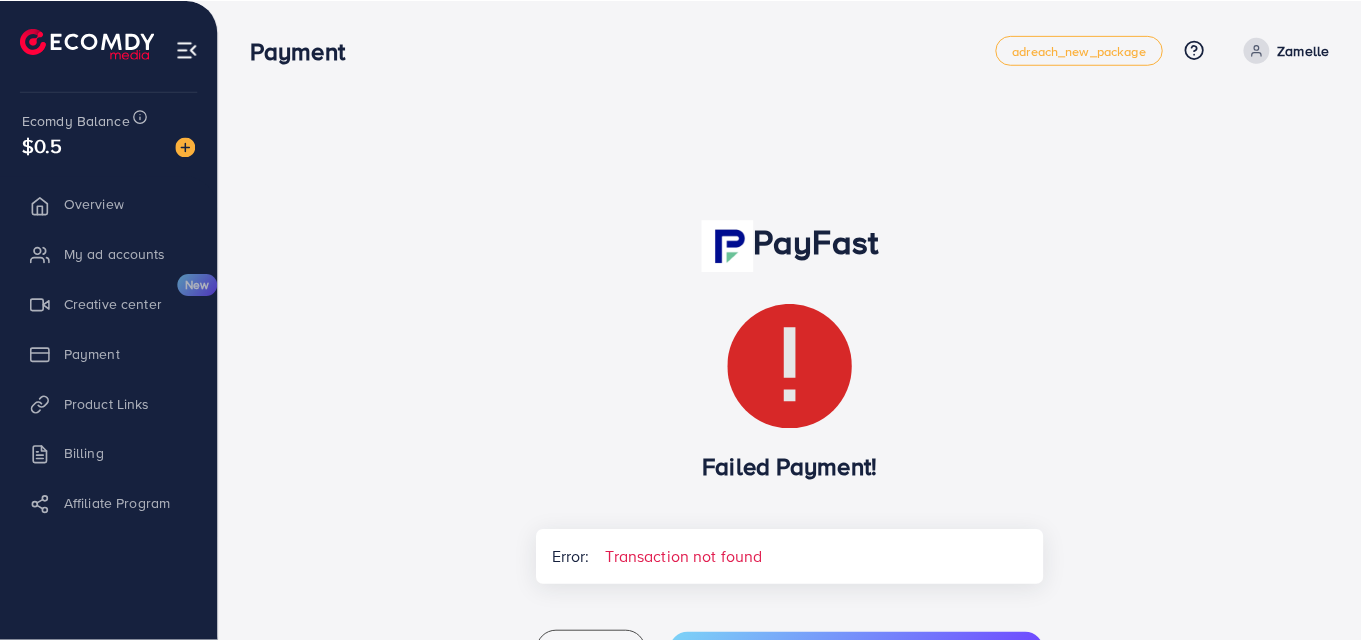 scroll, scrollTop: 0, scrollLeft: 0, axis: both 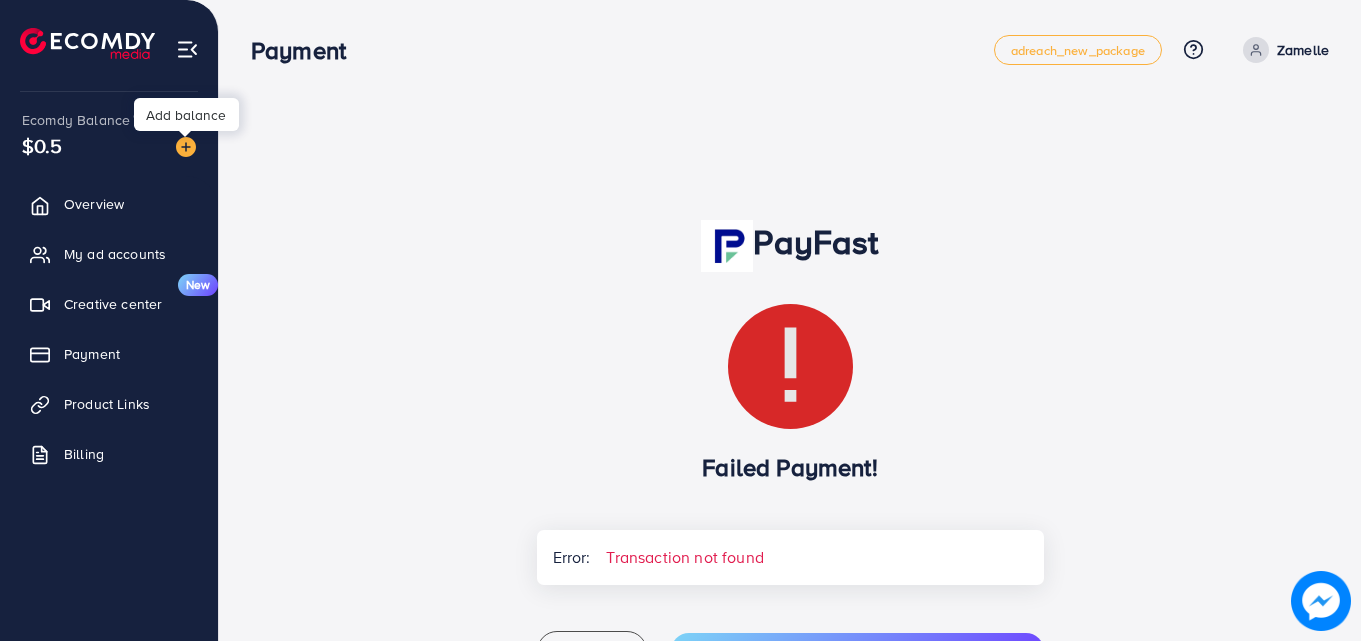 click at bounding box center [186, 147] 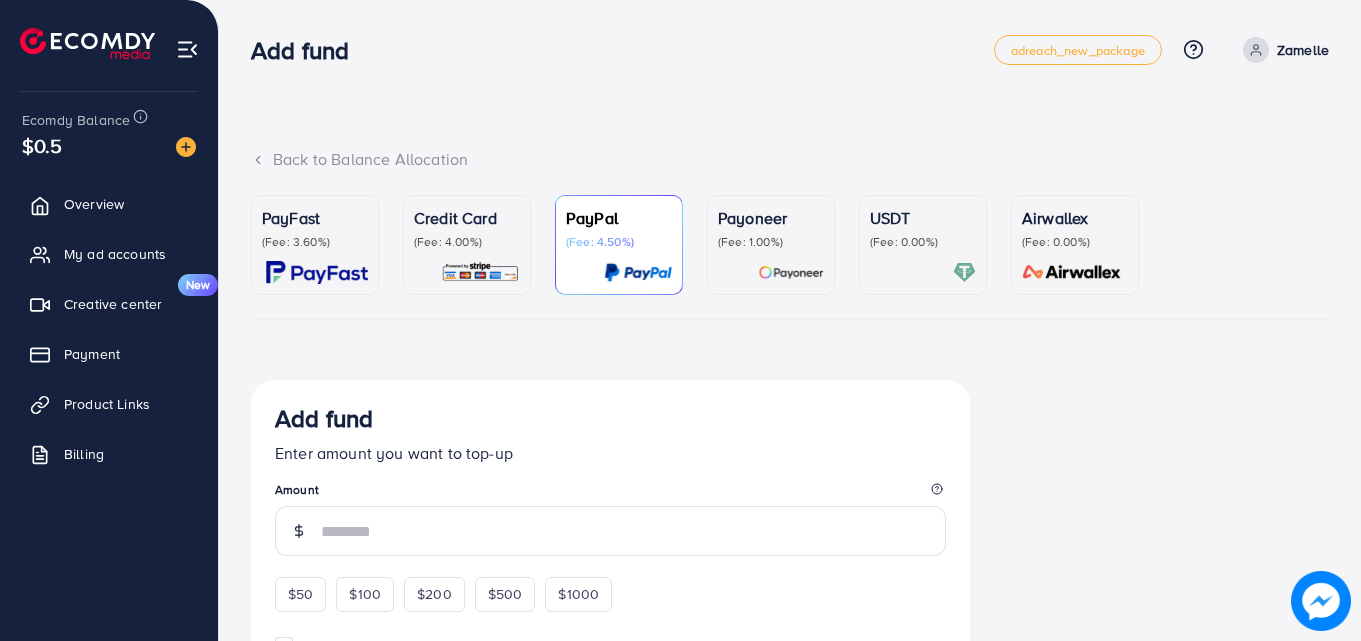 click on "PayFast" at bounding box center [315, 218] 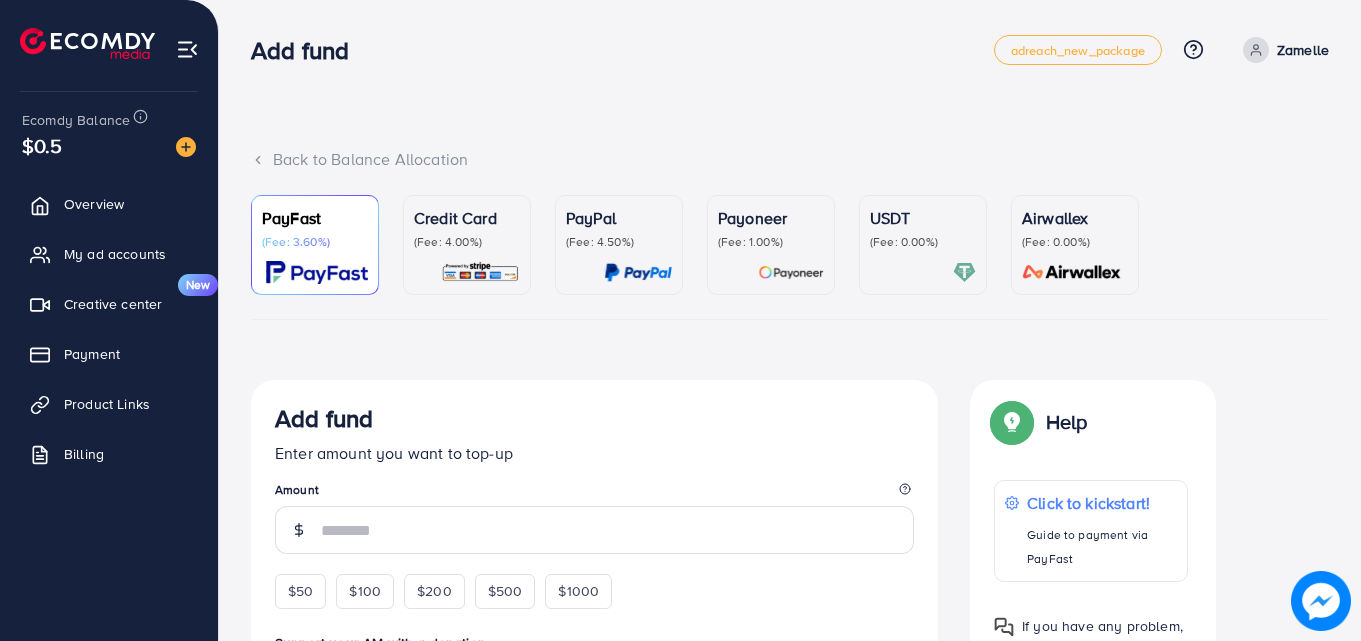 scroll, scrollTop: 214, scrollLeft: 0, axis: vertical 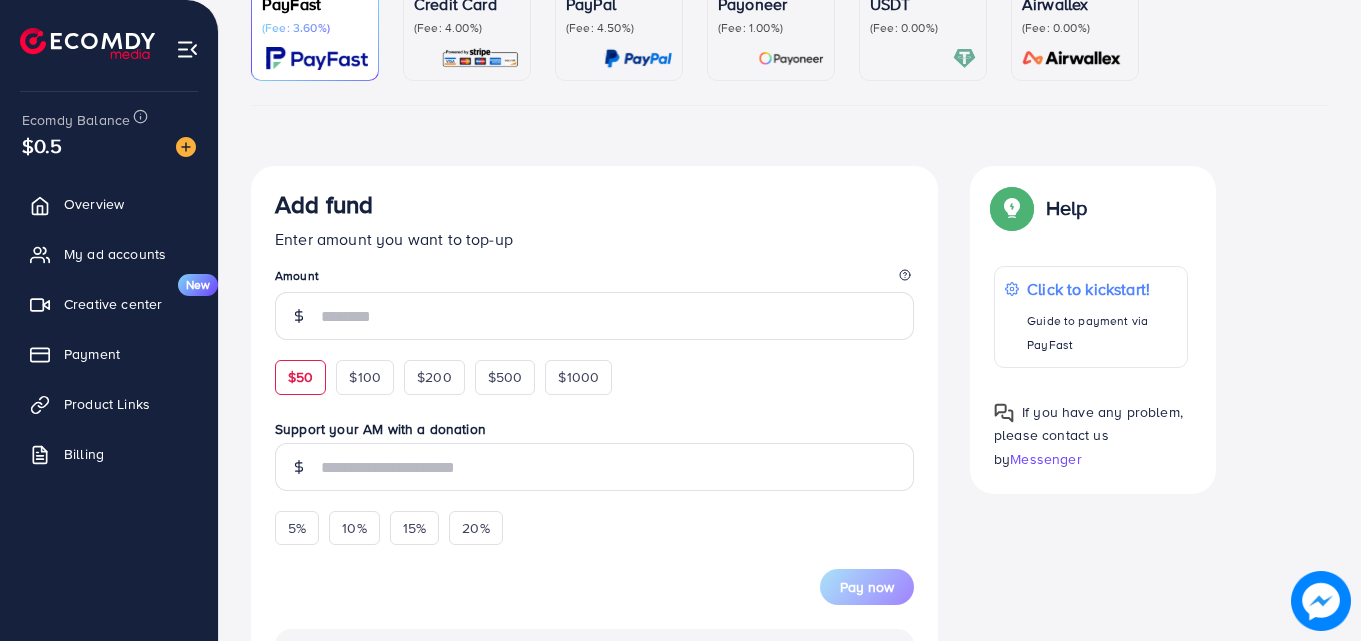 click on "$50" at bounding box center [300, 377] 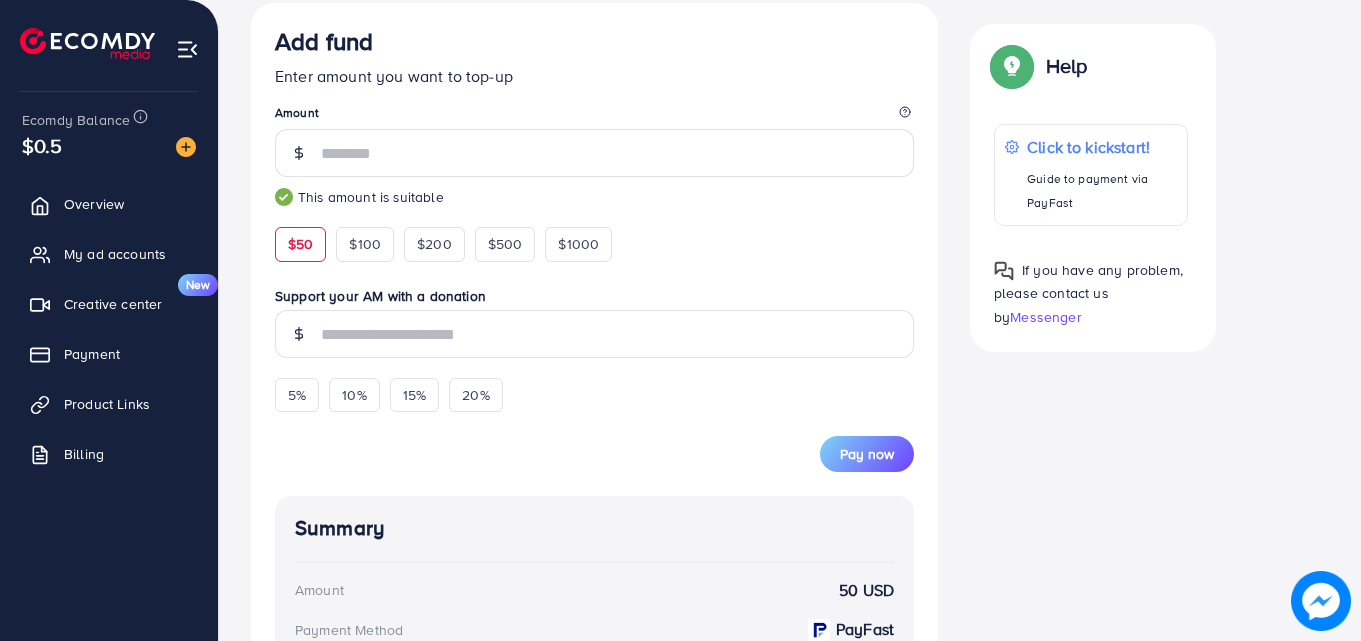 scroll, scrollTop: 389, scrollLeft: 0, axis: vertical 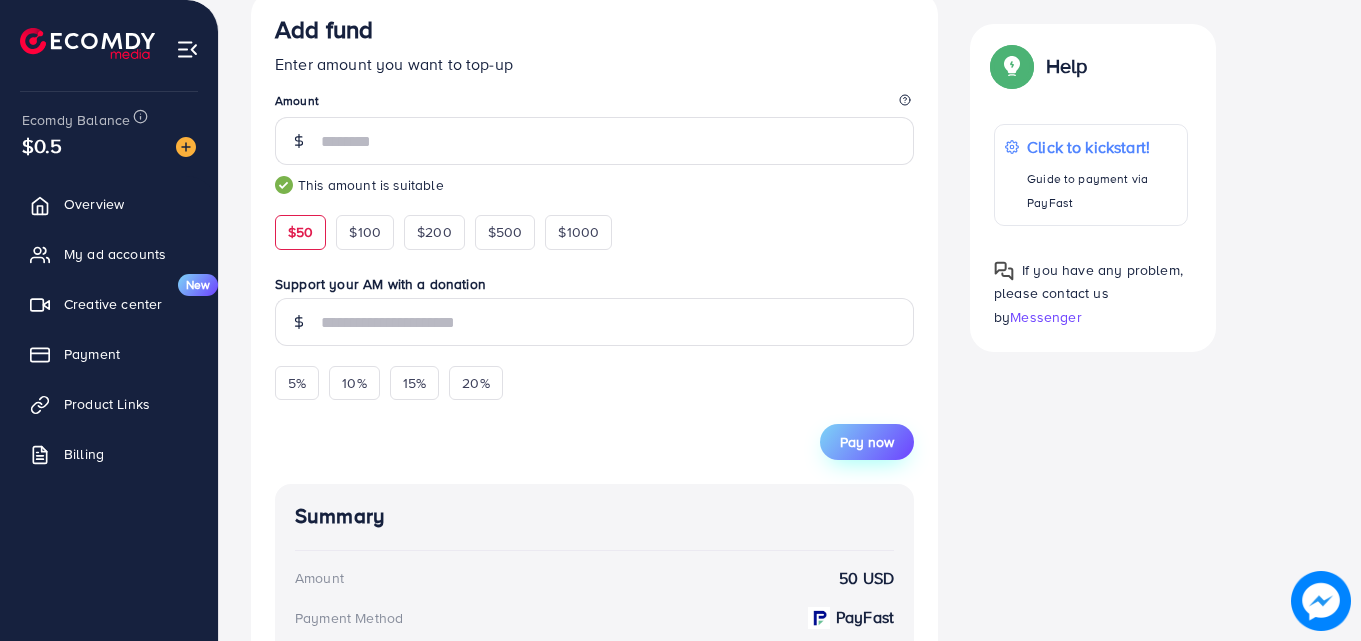 click on "Pay now" at bounding box center [867, 442] 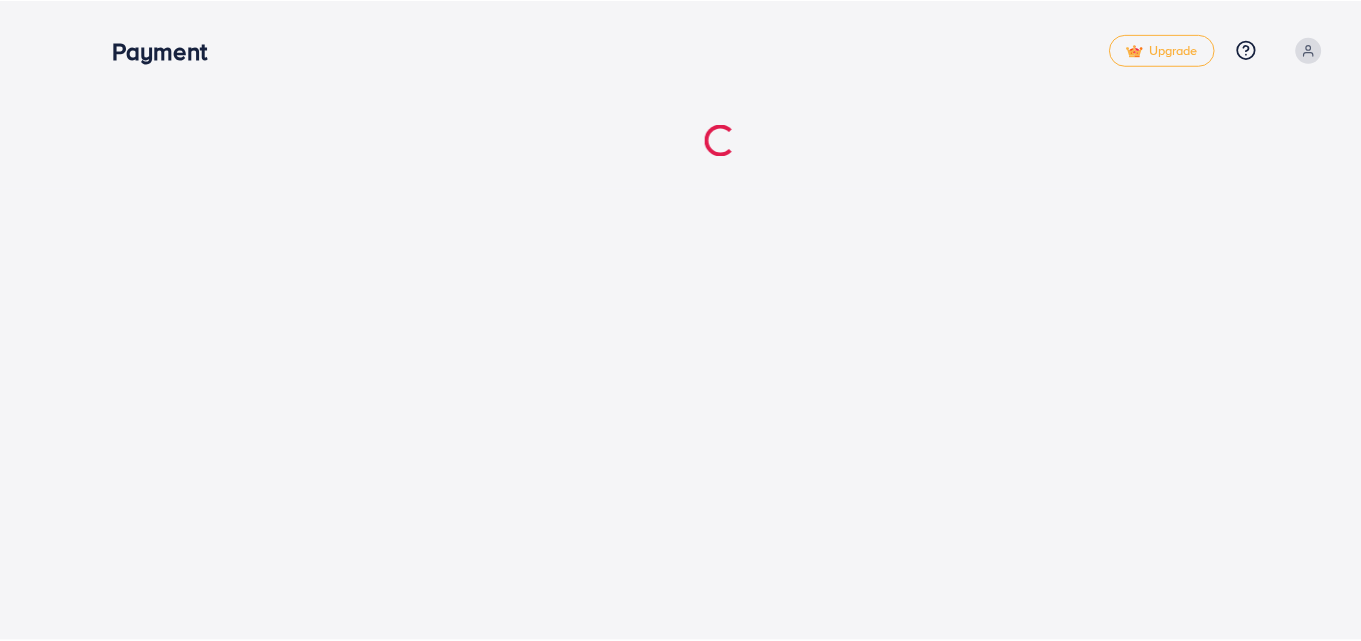scroll, scrollTop: 0, scrollLeft: 0, axis: both 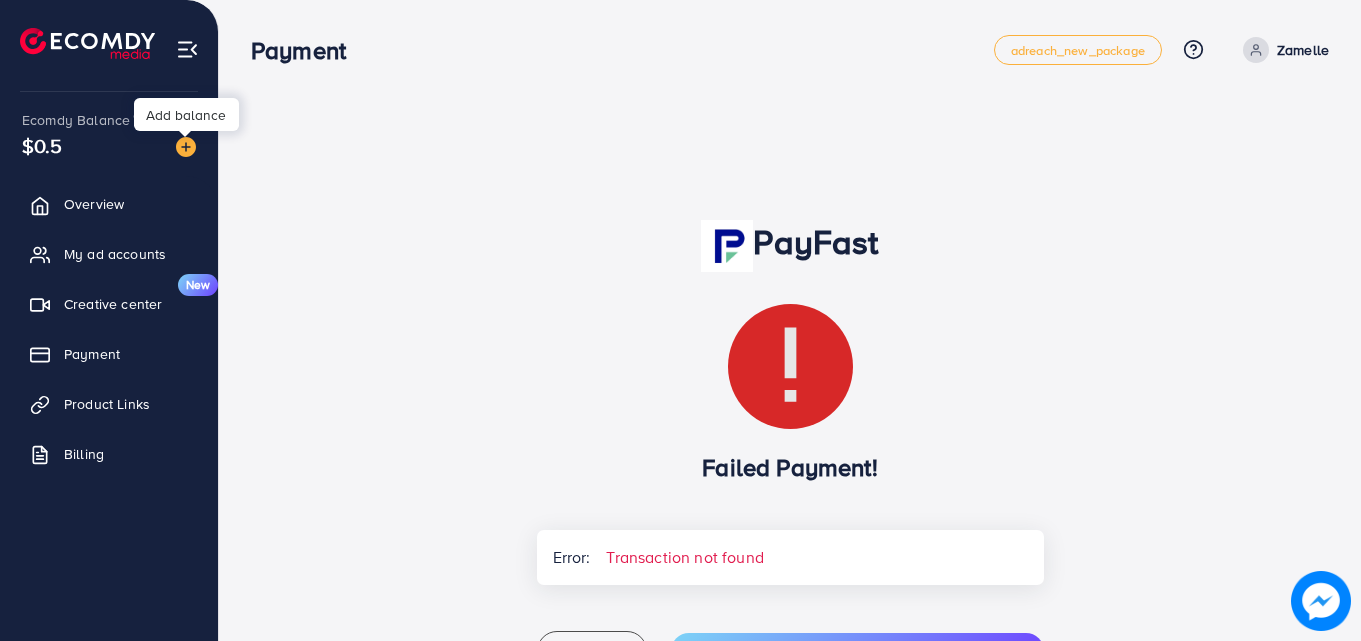 click at bounding box center [185, 134] 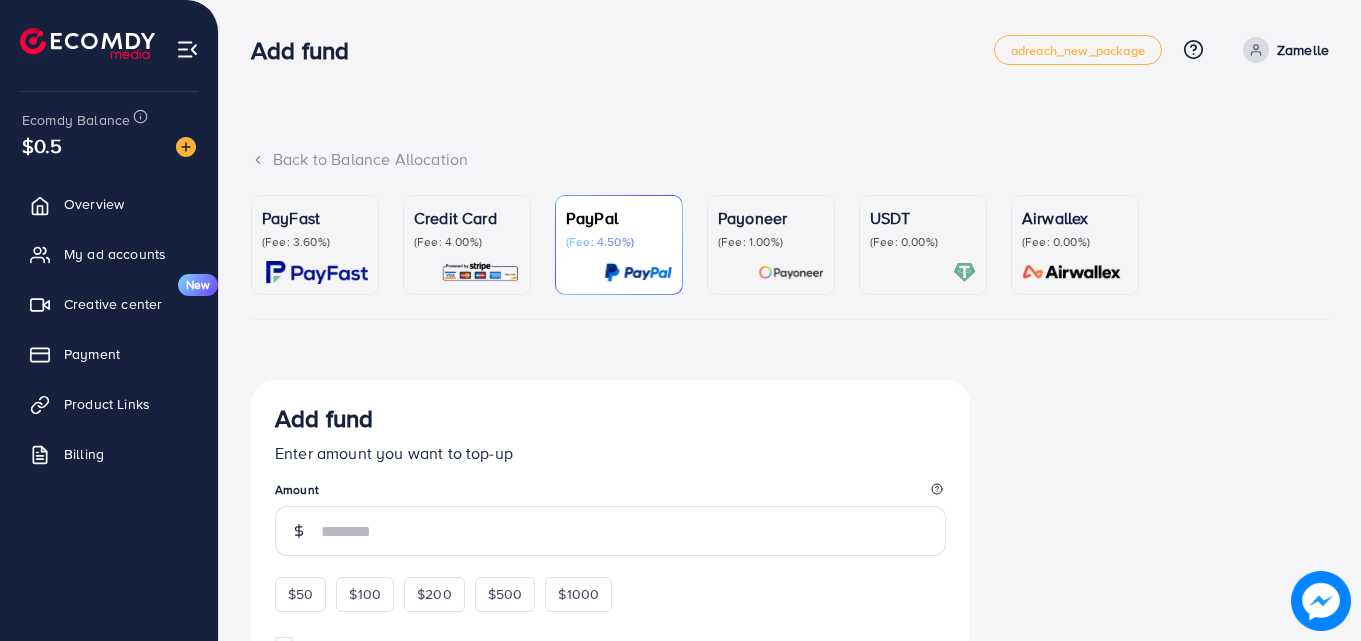 click on "(Fee: 3.60%)" at bounding box center [315, 242] 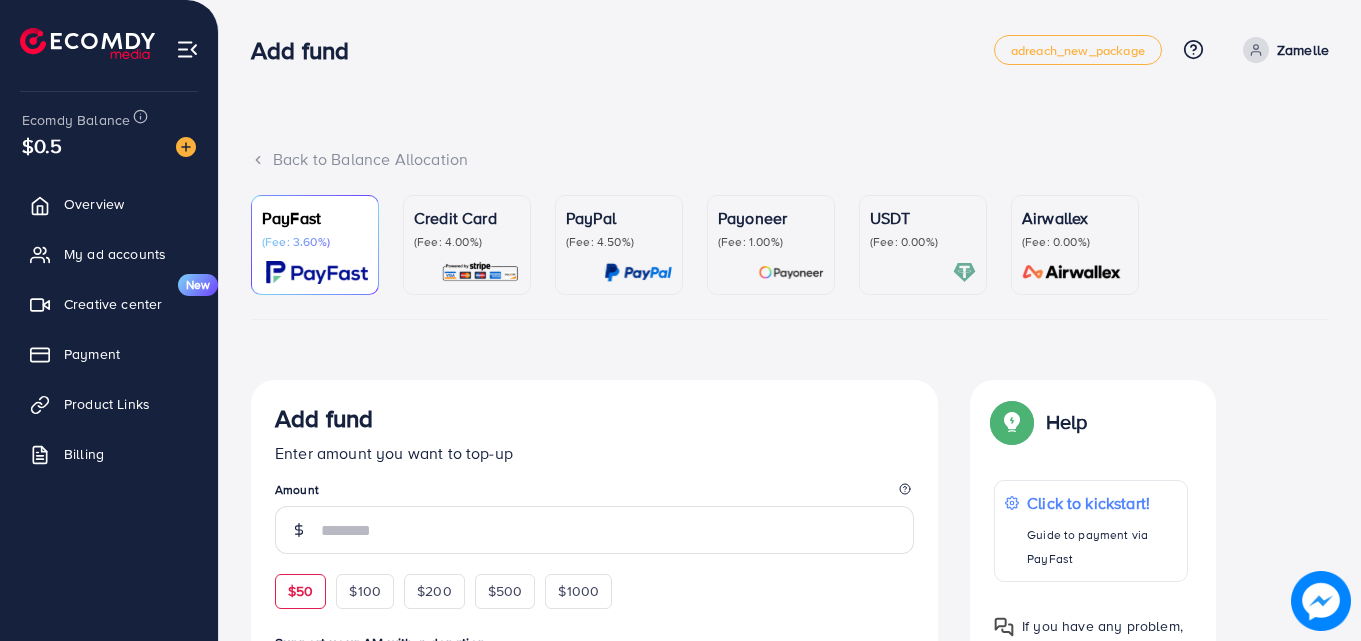 click on "$50" at bounding box center [300, 591] 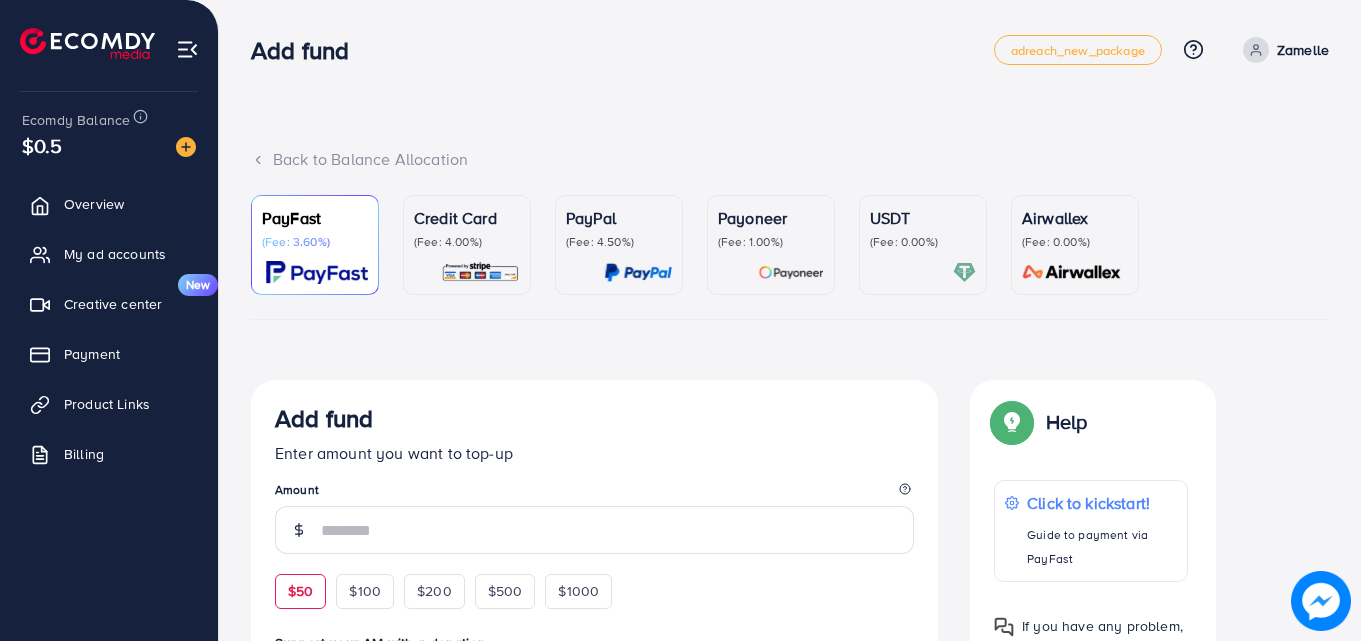 type on "**" 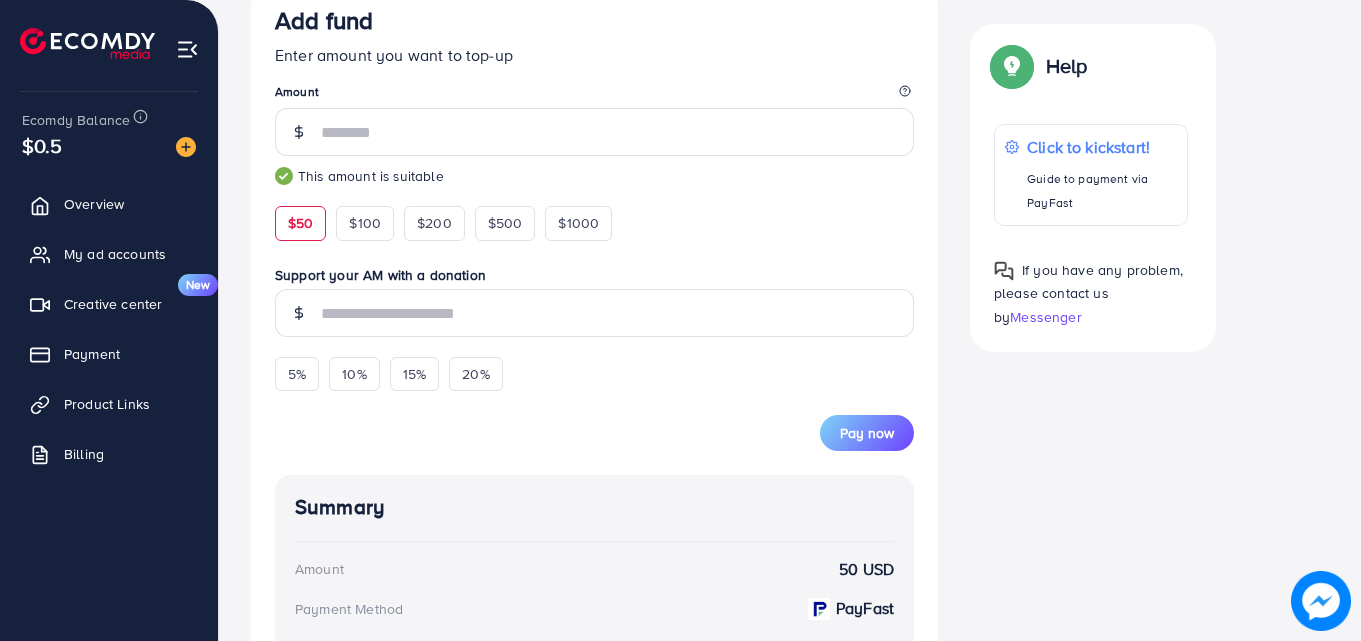 scroll, scrollTop: 419, scrollLeft: 0, axis: vertical 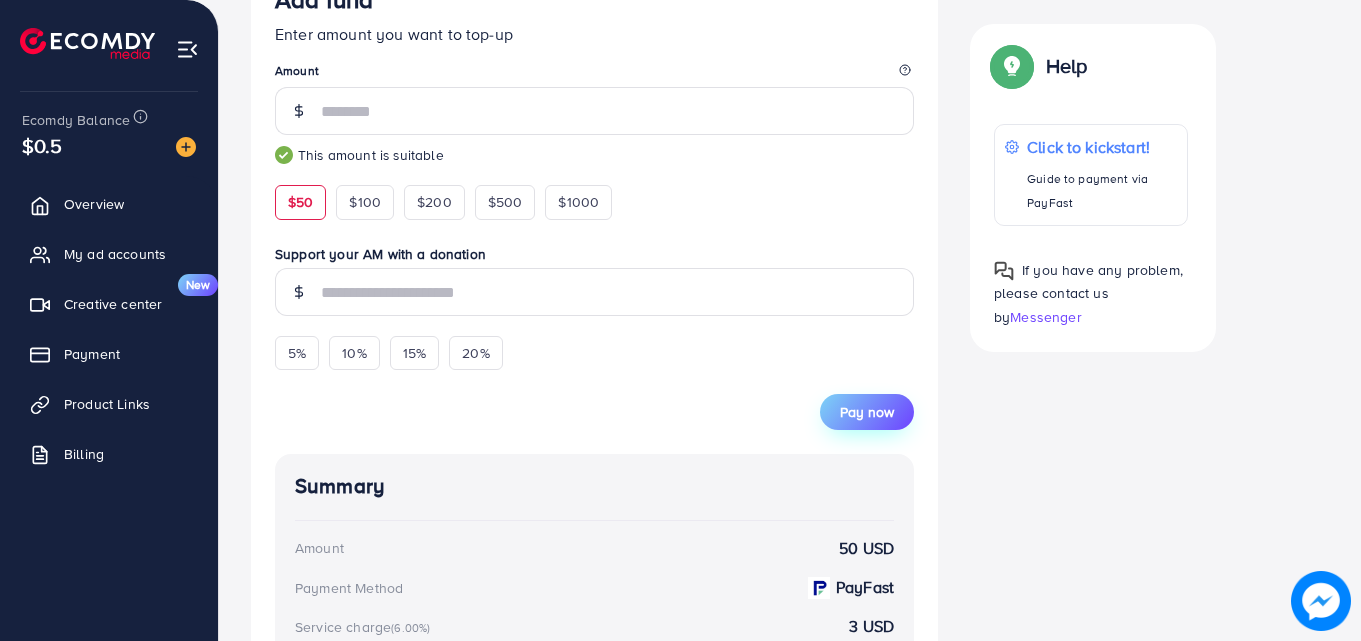 click on "Pay now" at bounding box center (867, 412) 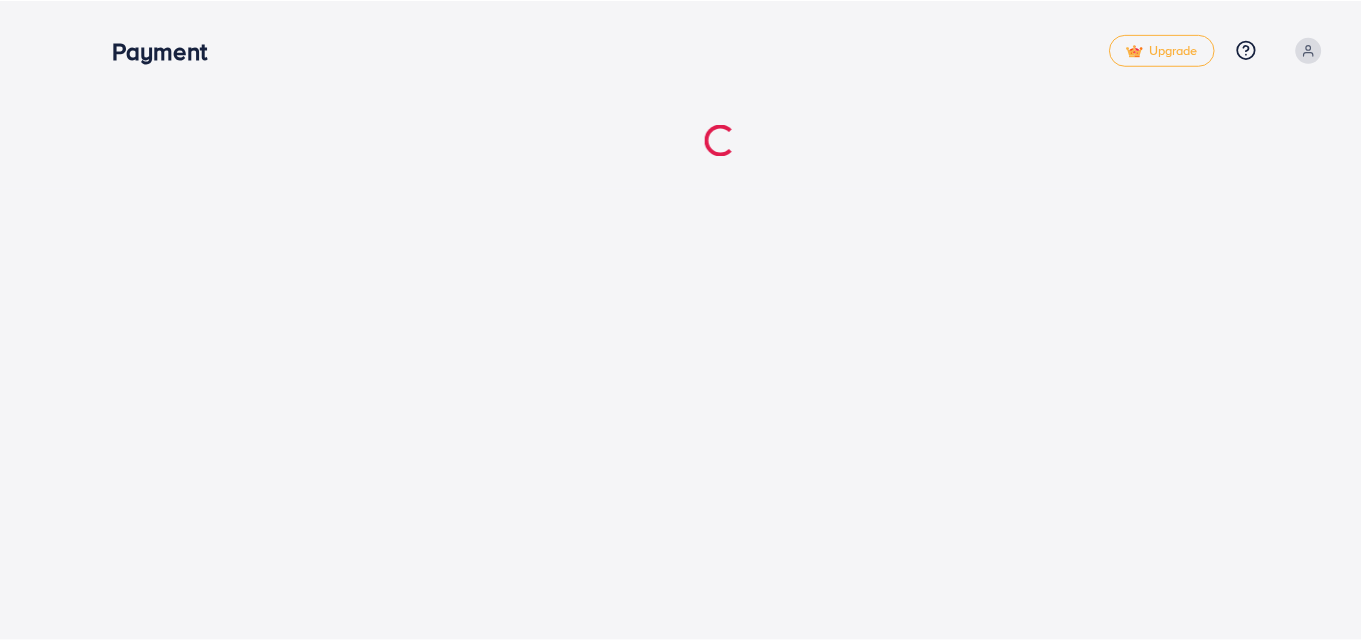 scroll, scrollTop: 0, scrollLeft: 0, axis: both 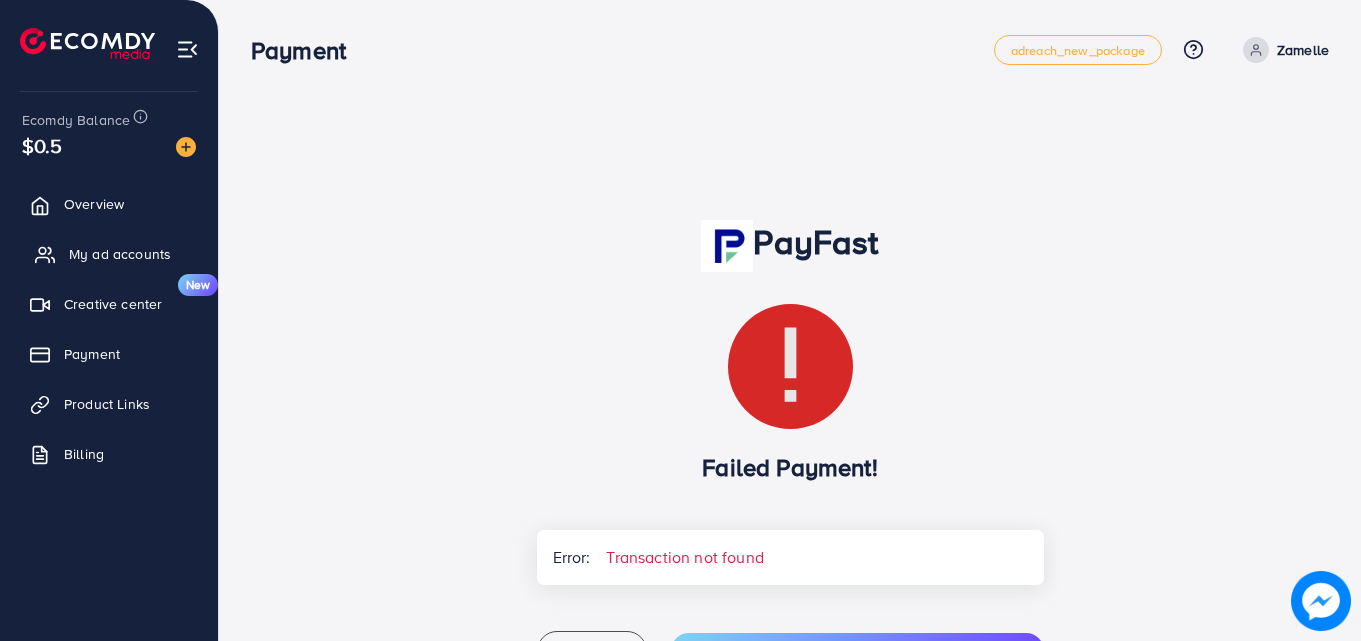 click on "My ad accounts" at bounding box center [120, 254] 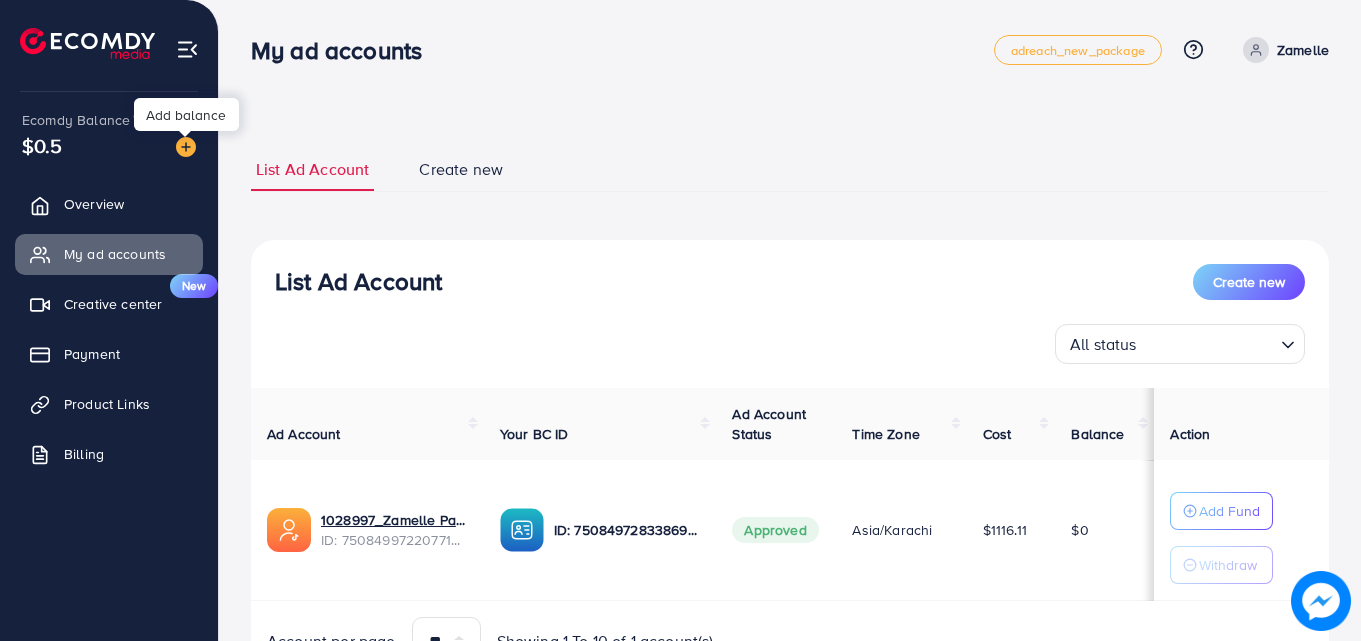 click at bounding box center [186, 147] 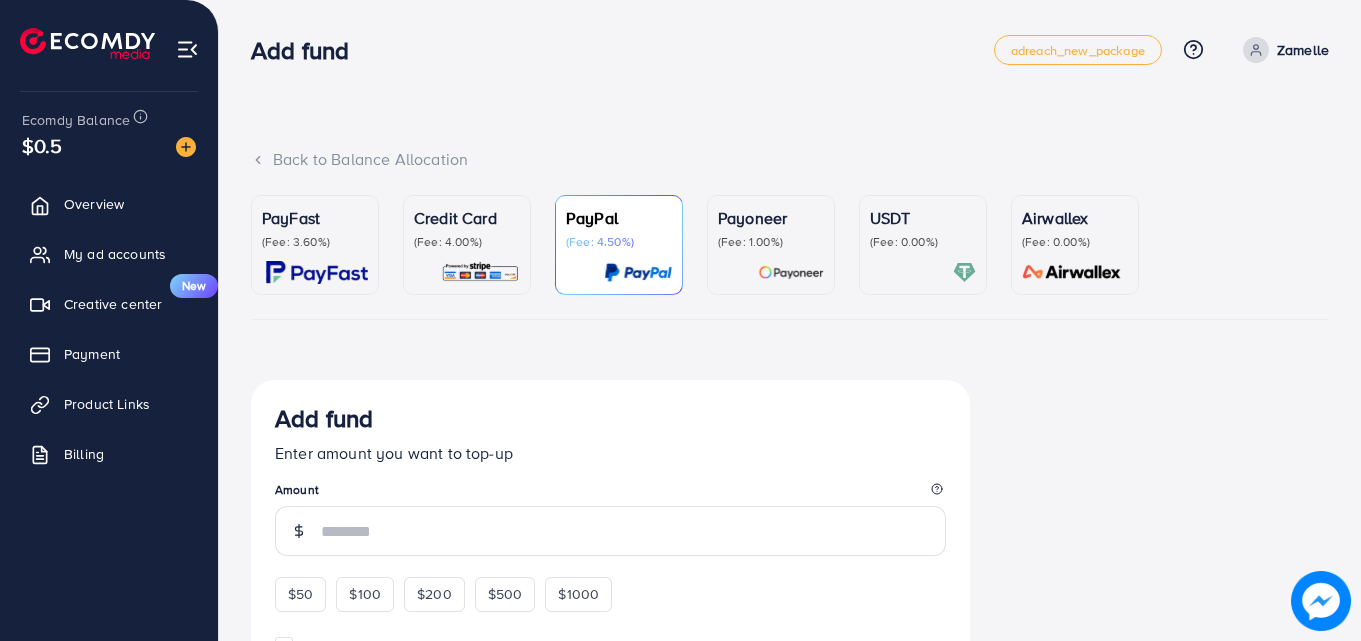 click on "(Fee: 3.60%)" at bounding box center (315, 242) 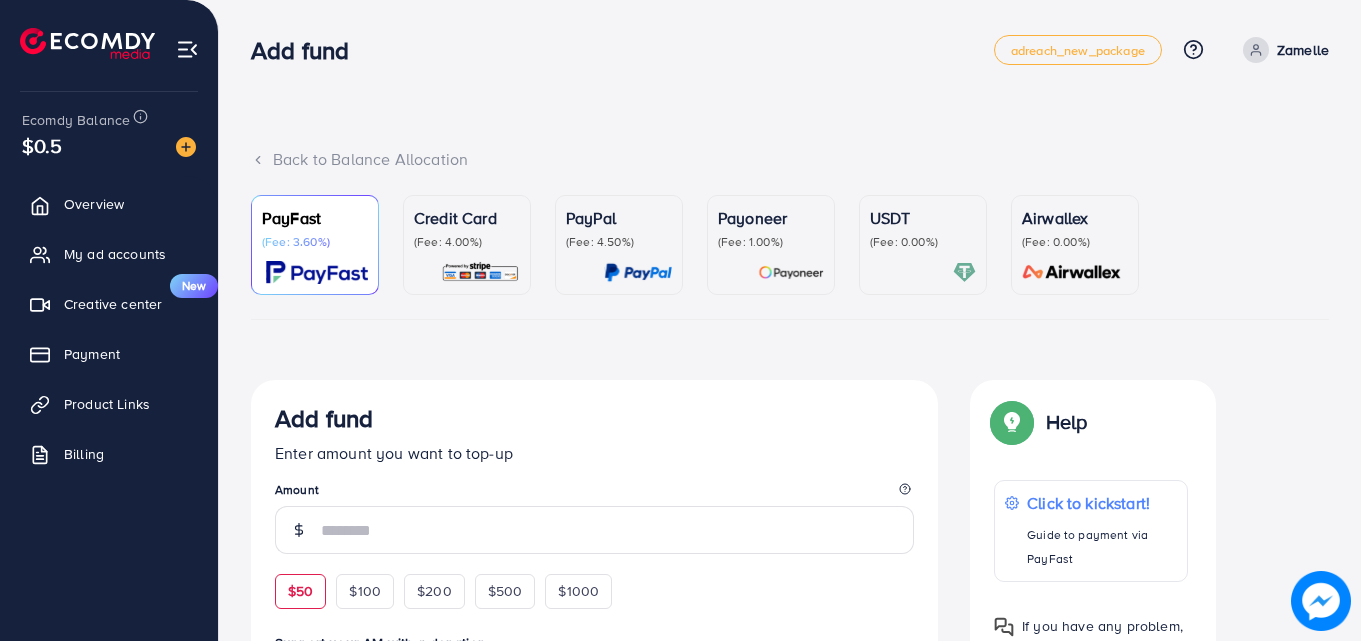 click on "$50" at bounding box center (300, 591) 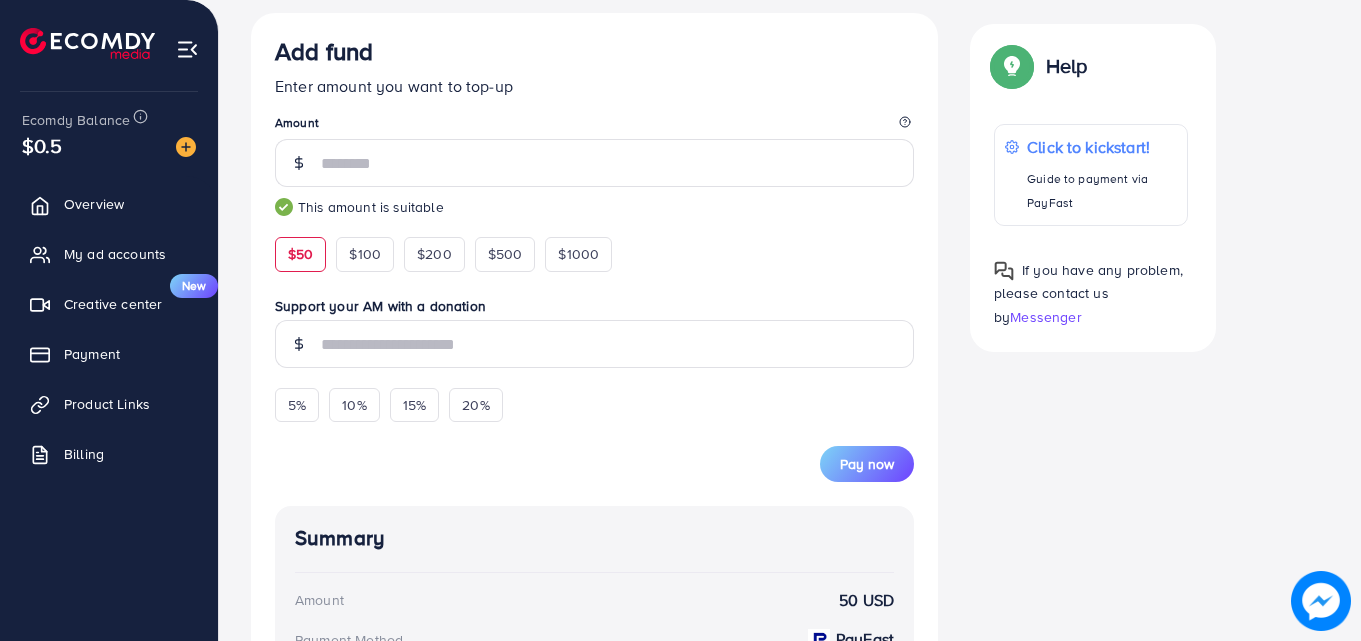 scroll, scrollTop: 389, scrollLeft: 0, axis: vertical 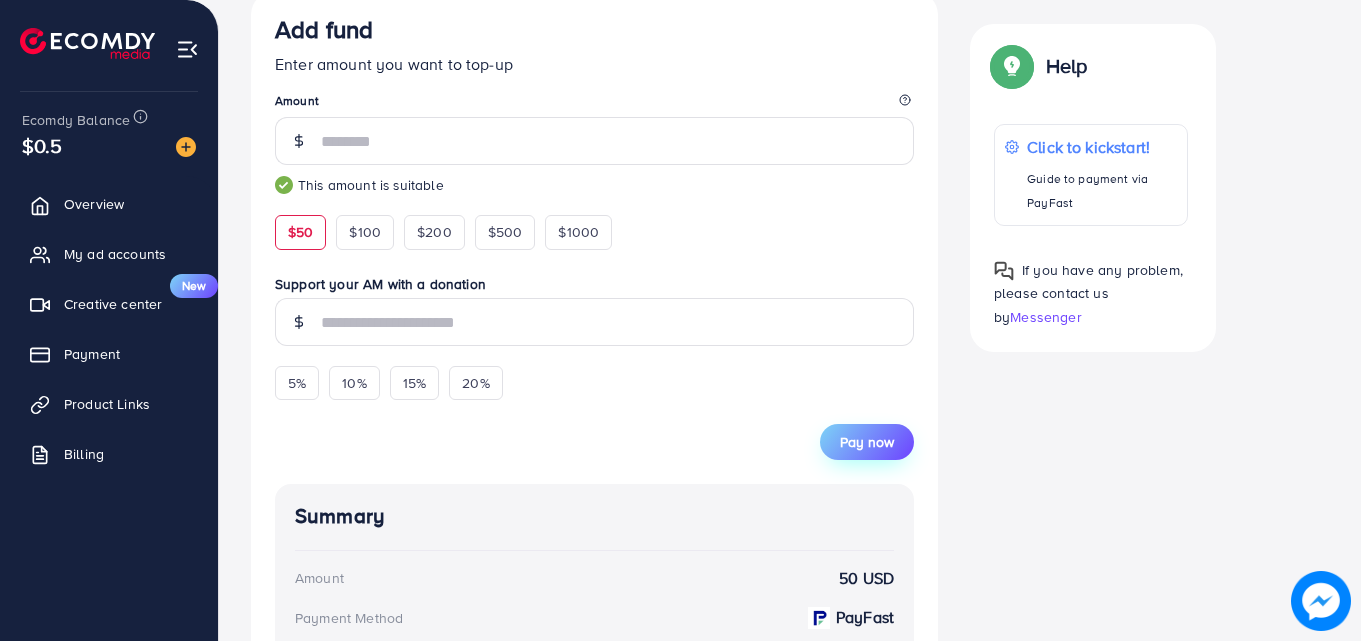 click on "Pay now" at bounding box center [867, 442] 